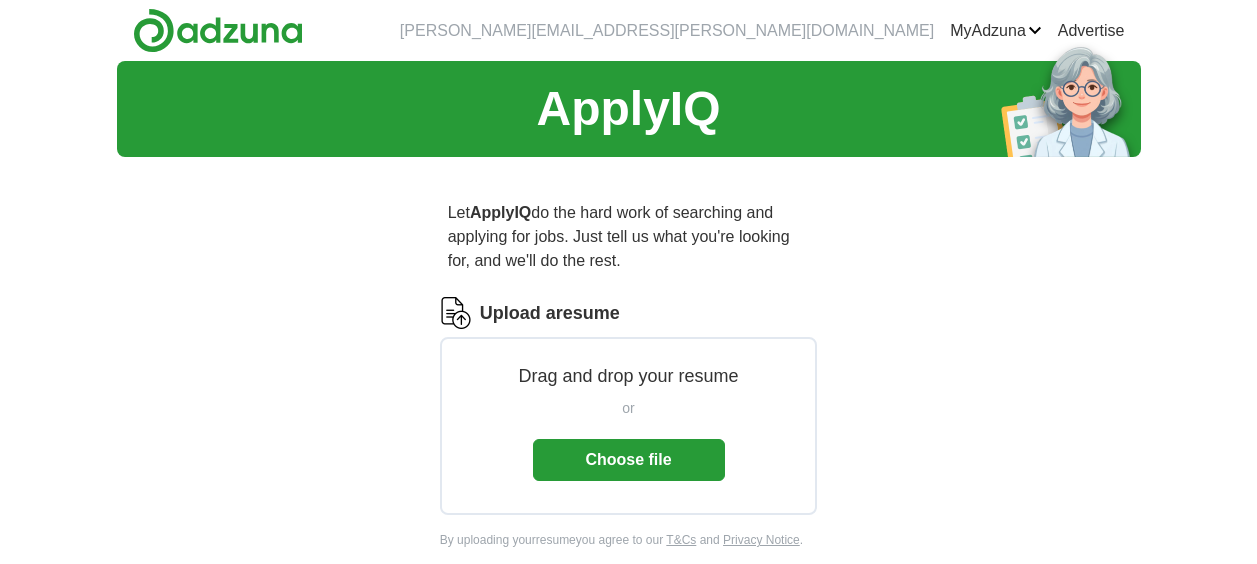 scroll, scrollTop: 0, scrollLeft: 0, axis: both 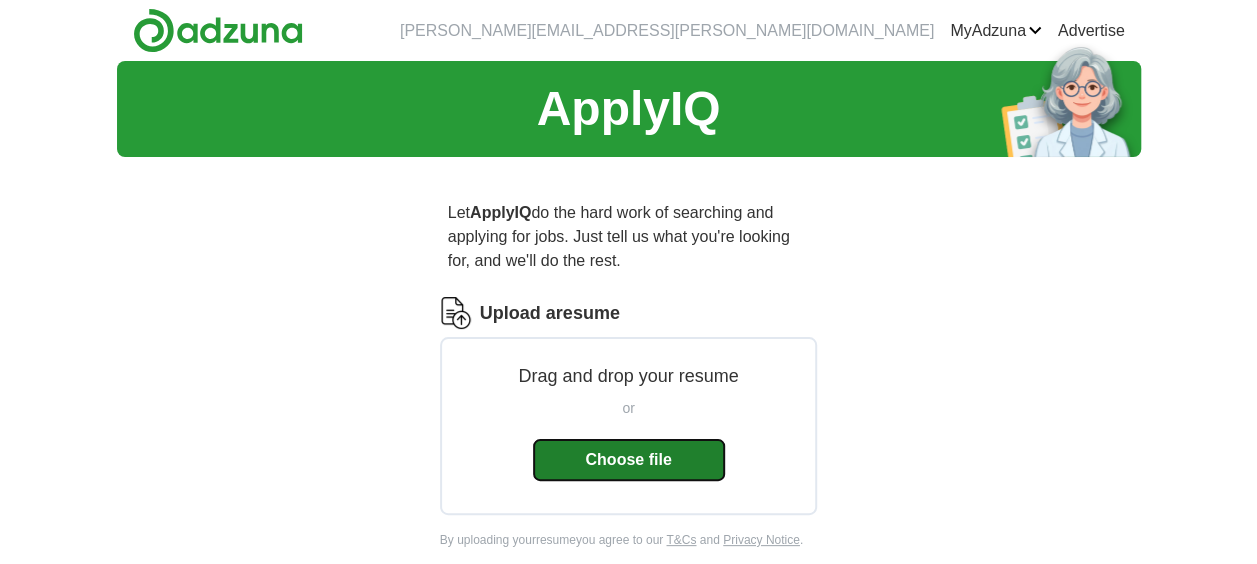 click on "Choose file" at bounding box center (629, 460) 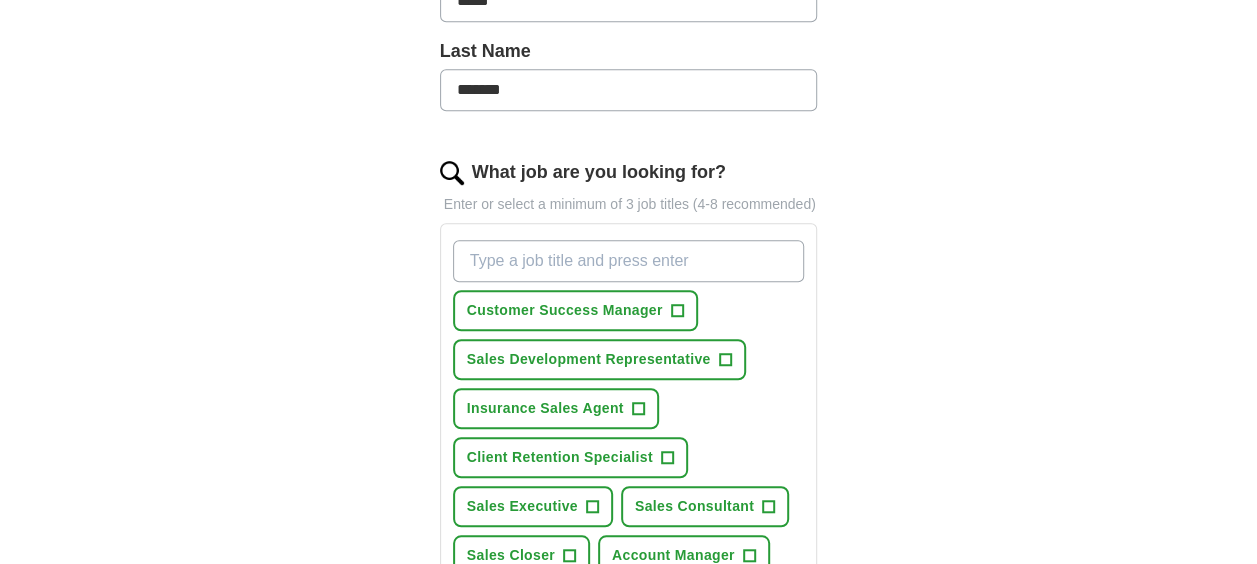 scroll, scrollTop: 542, scrollLeft: 0, axis: vertical 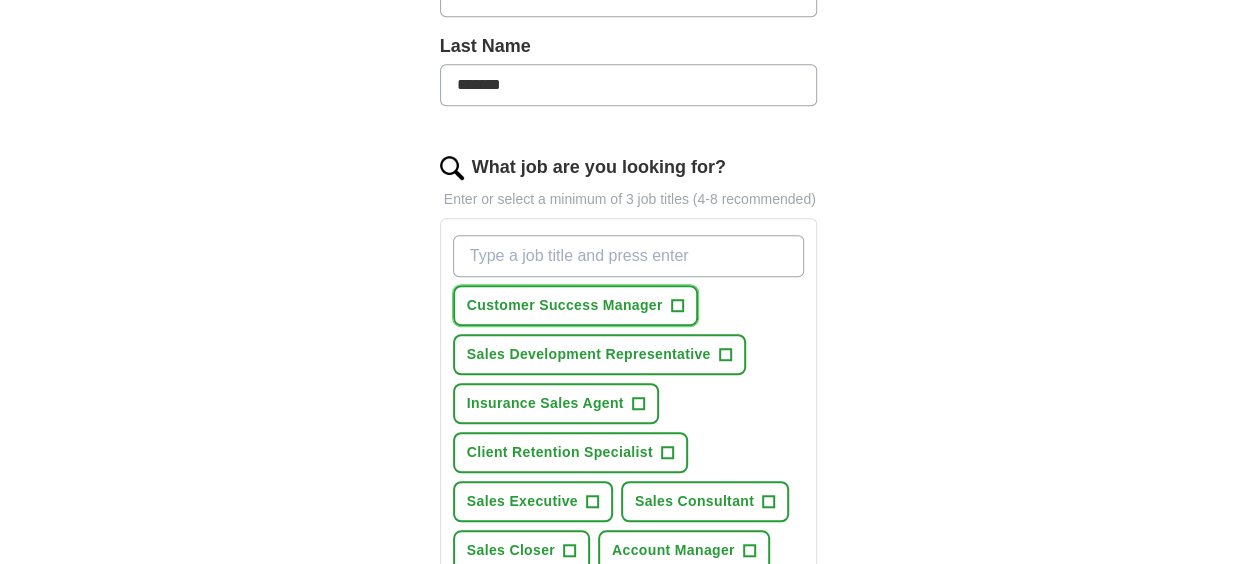 click on "+" at bounding box center [677, 306] 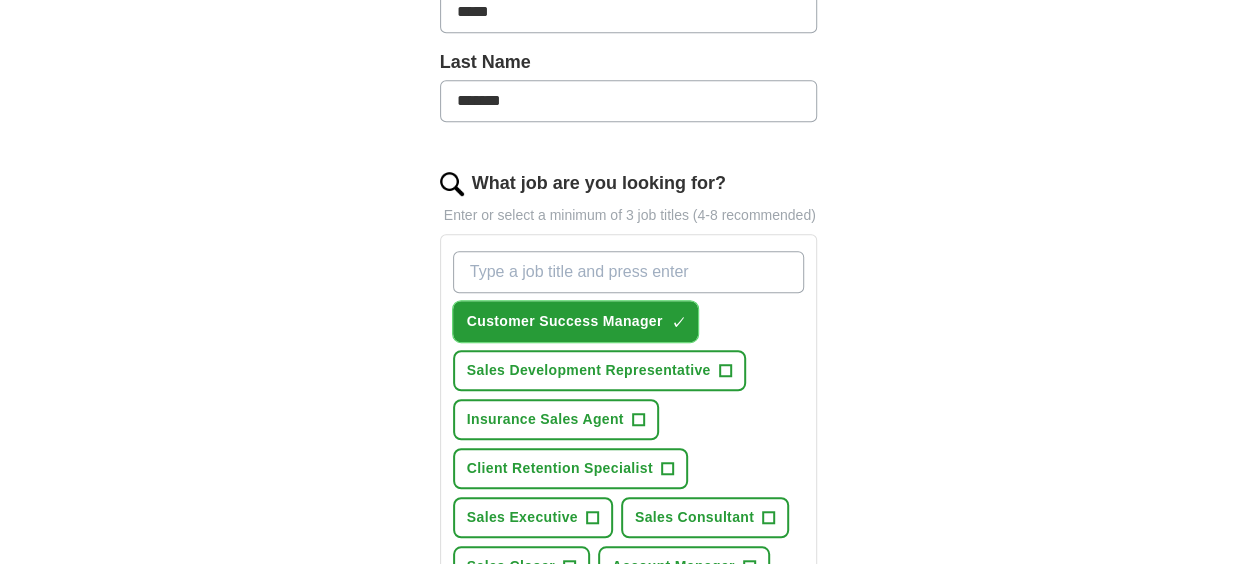 scroll, scrollTop: 497, scrollLeft: 0, axis: vertical 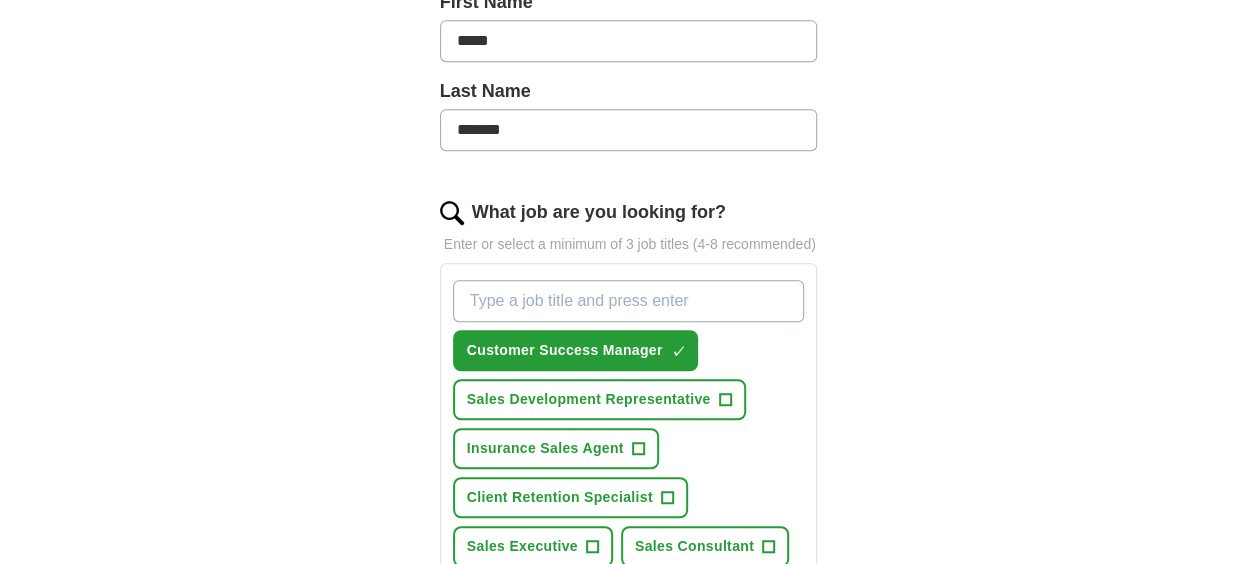 click on "What job are you looking for?" at bounding box center [629, 301] 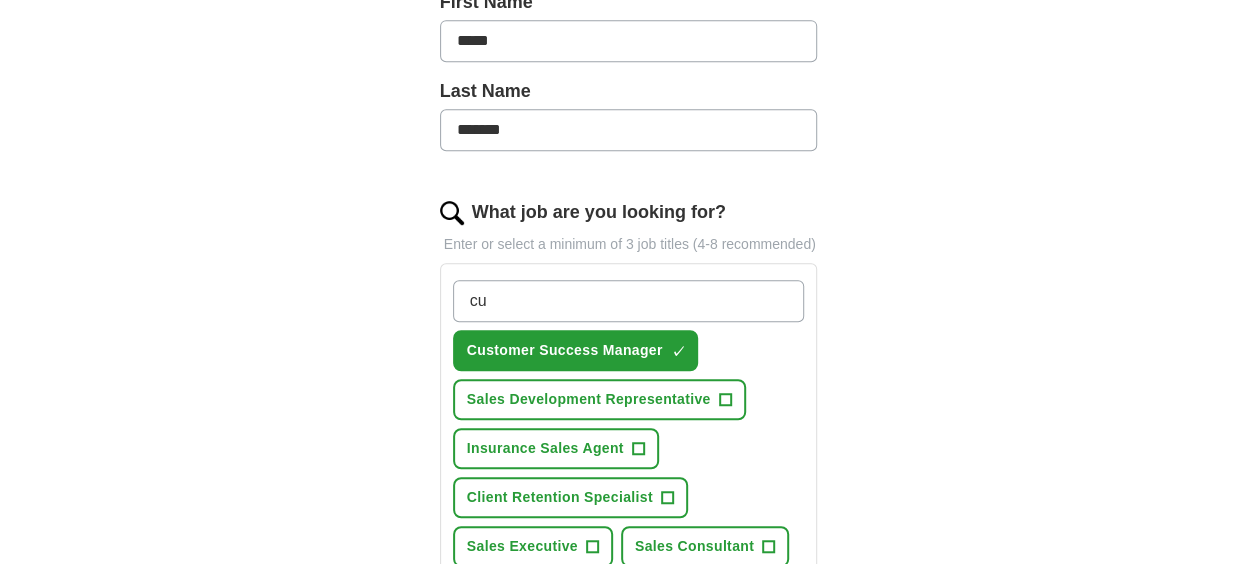 type on "c" 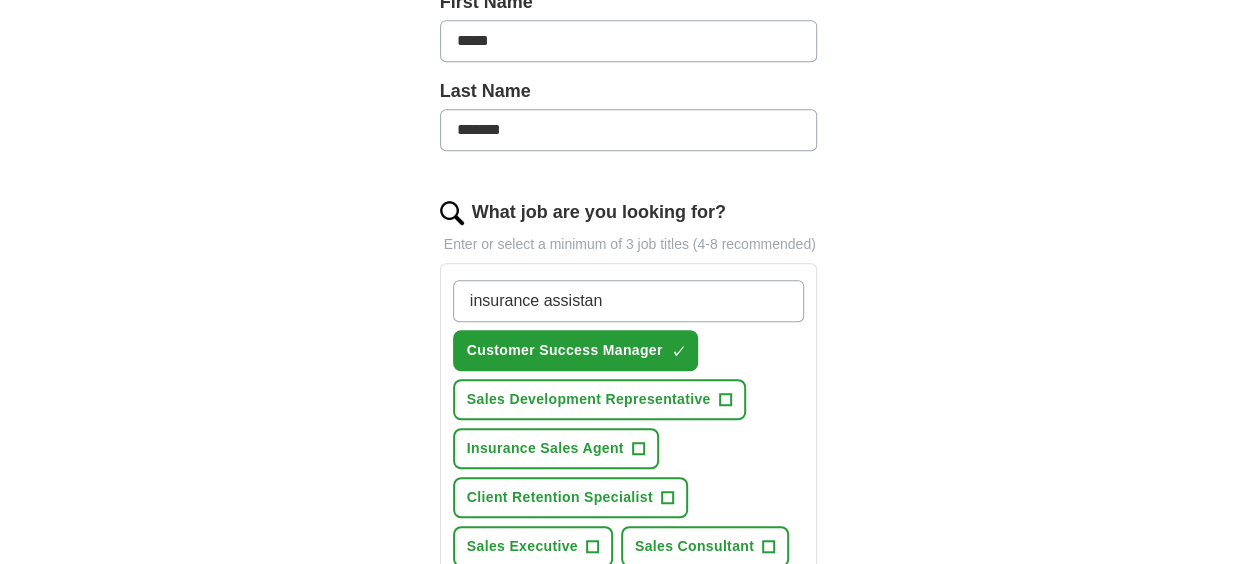 type on "insurance assistant" 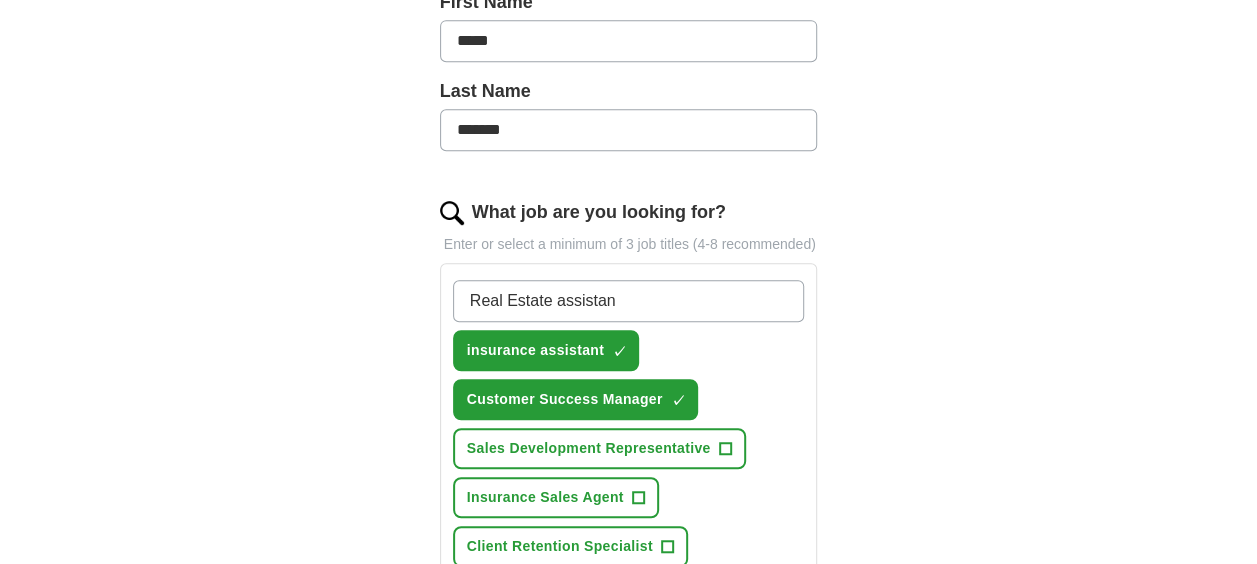 type on "Real Estate assistant" 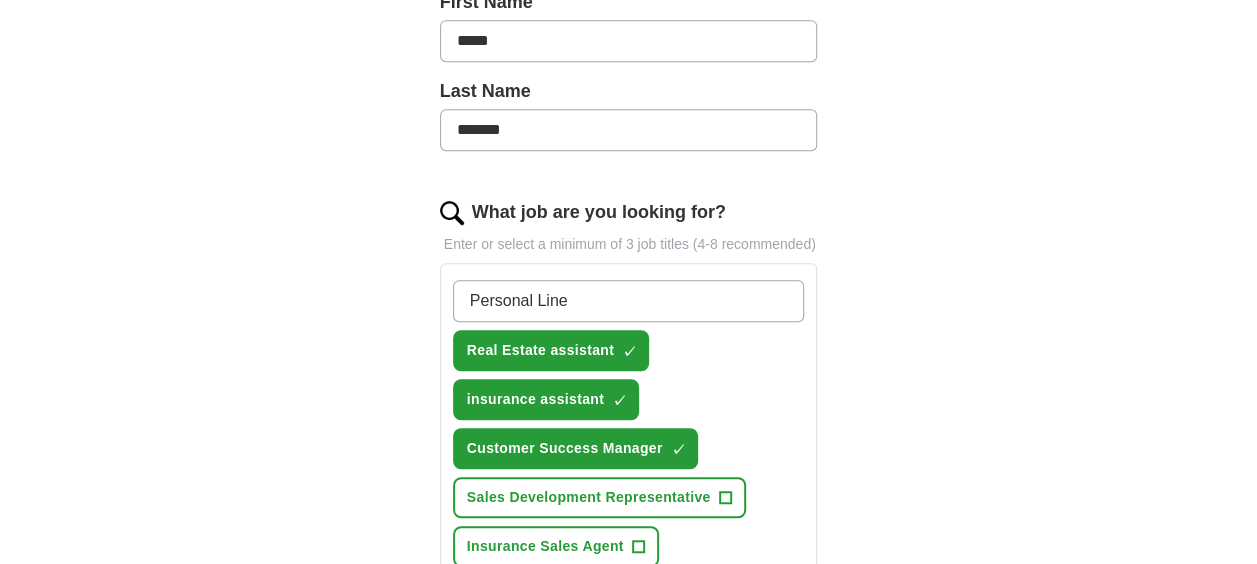 type on "Personal Lines" 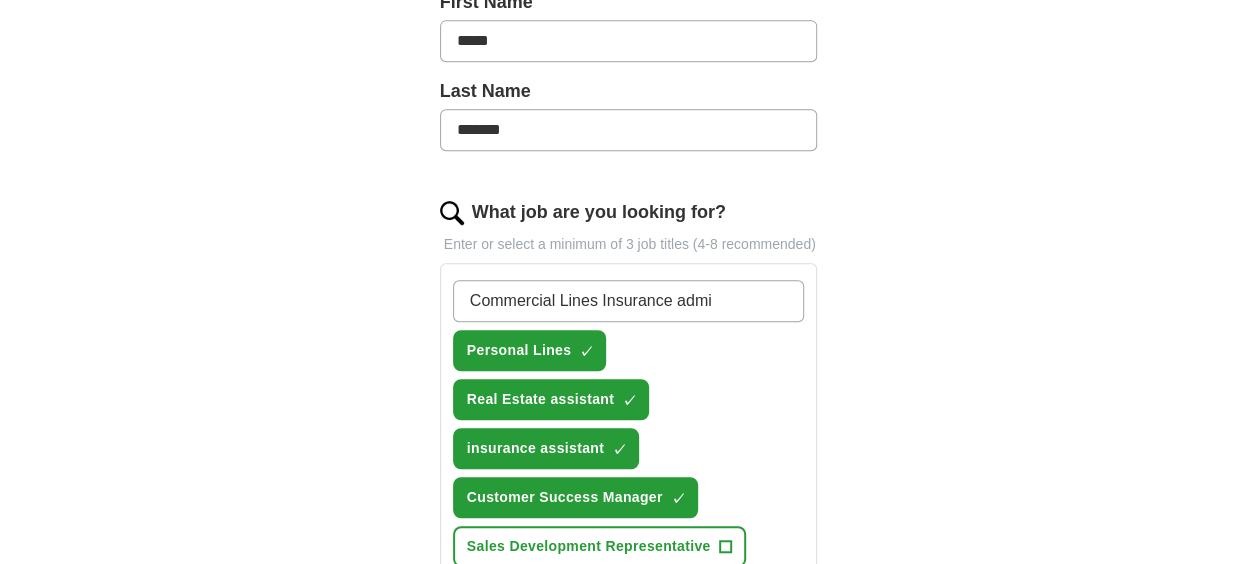 type on "Commercial Lines Insurance admin" 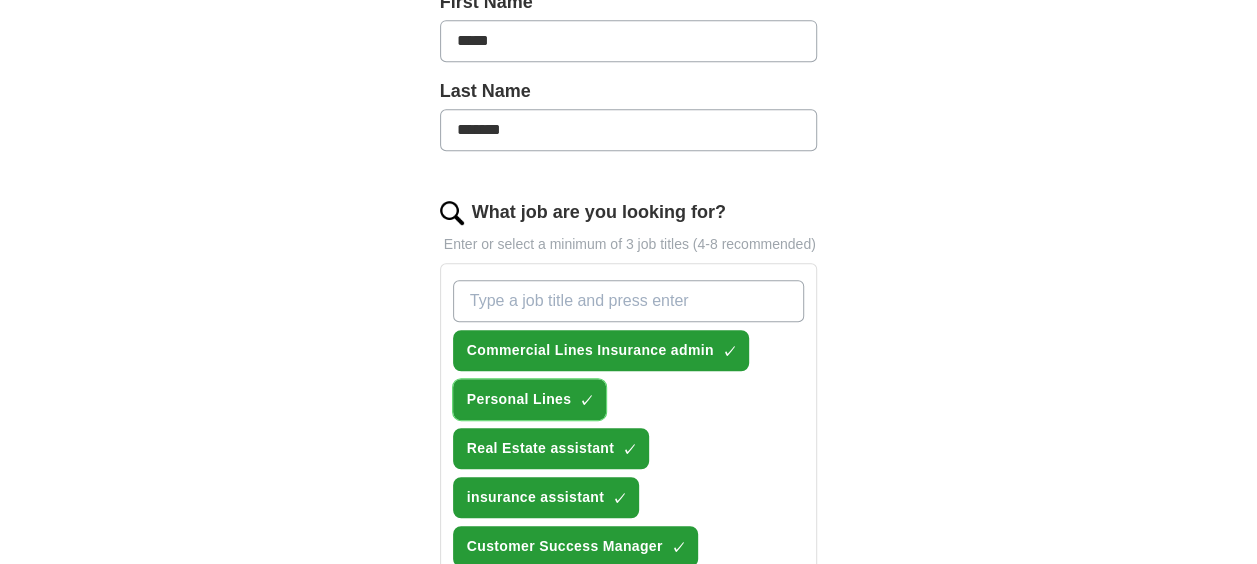 click on "Personal Lines" at bounding box center (519, 399) 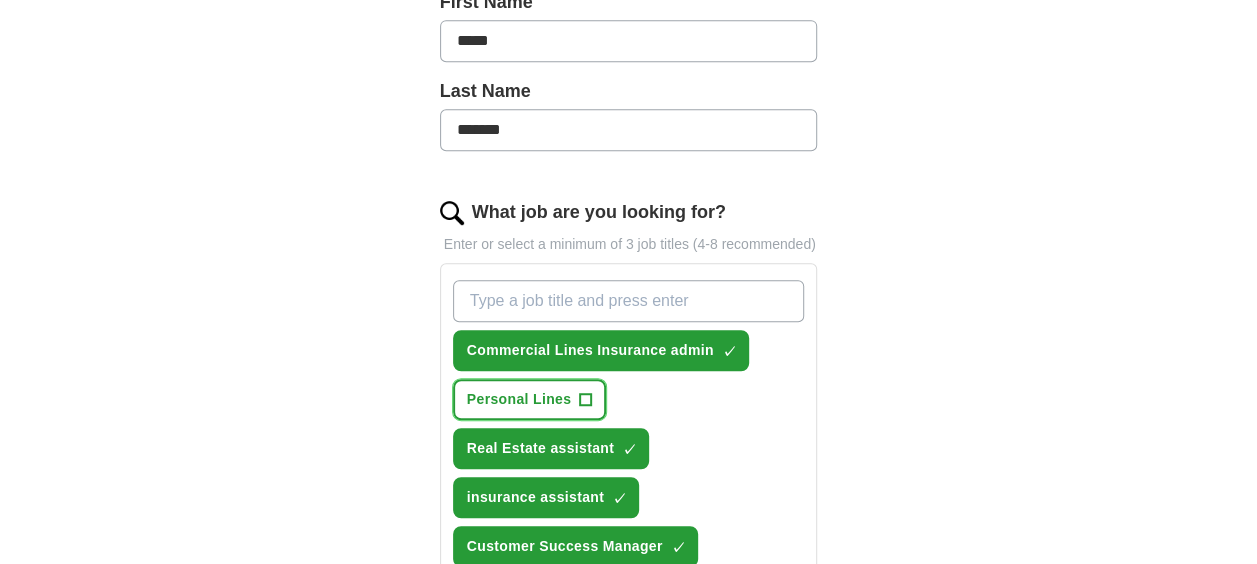 click on "+" at bounding box center (586, 400) 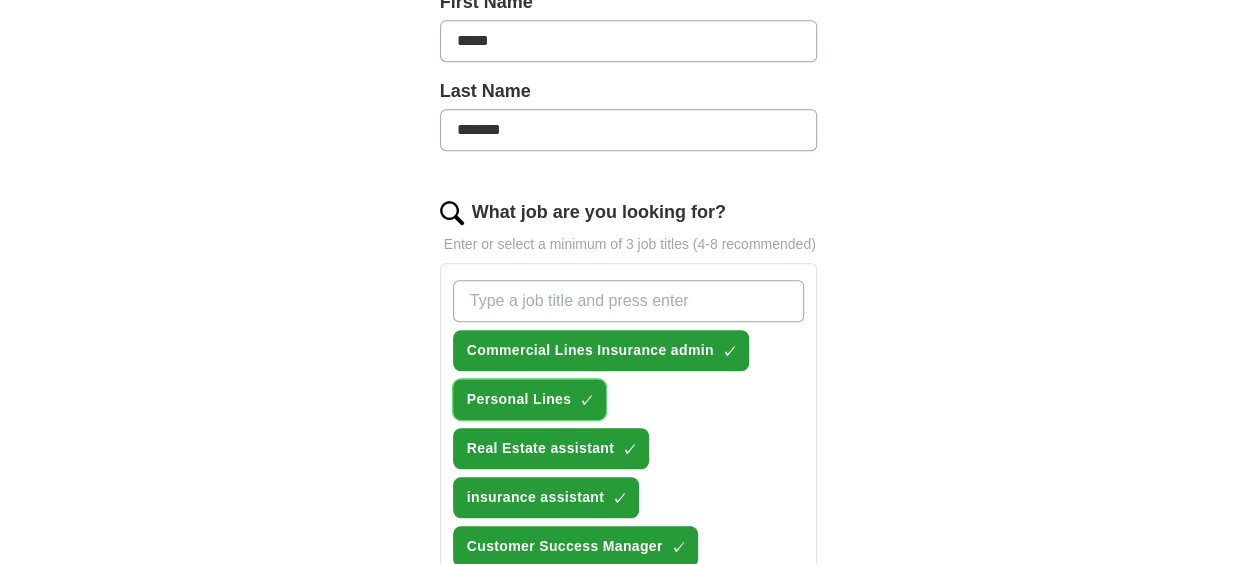 click on "×" at bounding box center [0, 0] 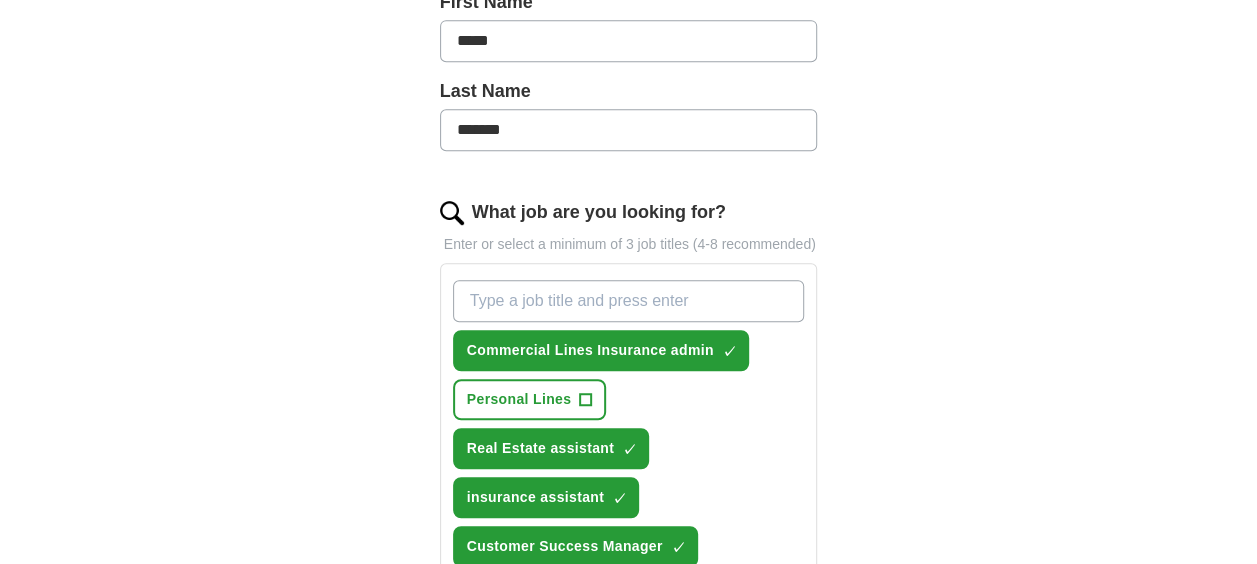 click on "What job are you looking for?" at bounding box center (629, 301) 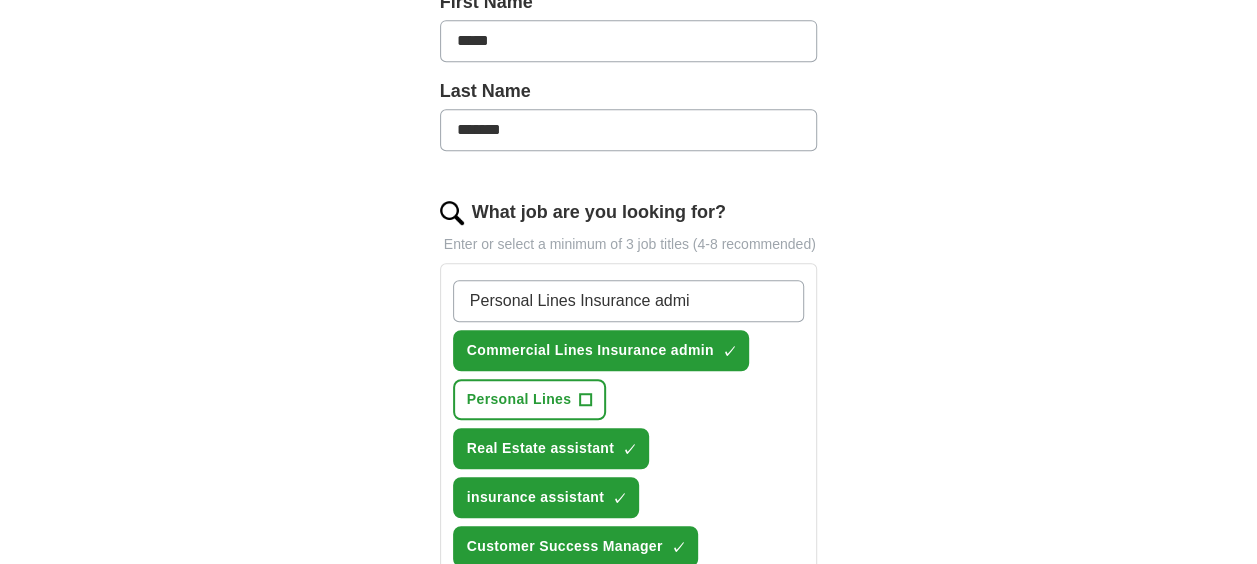 type on "Personal Lines Insurance admin" 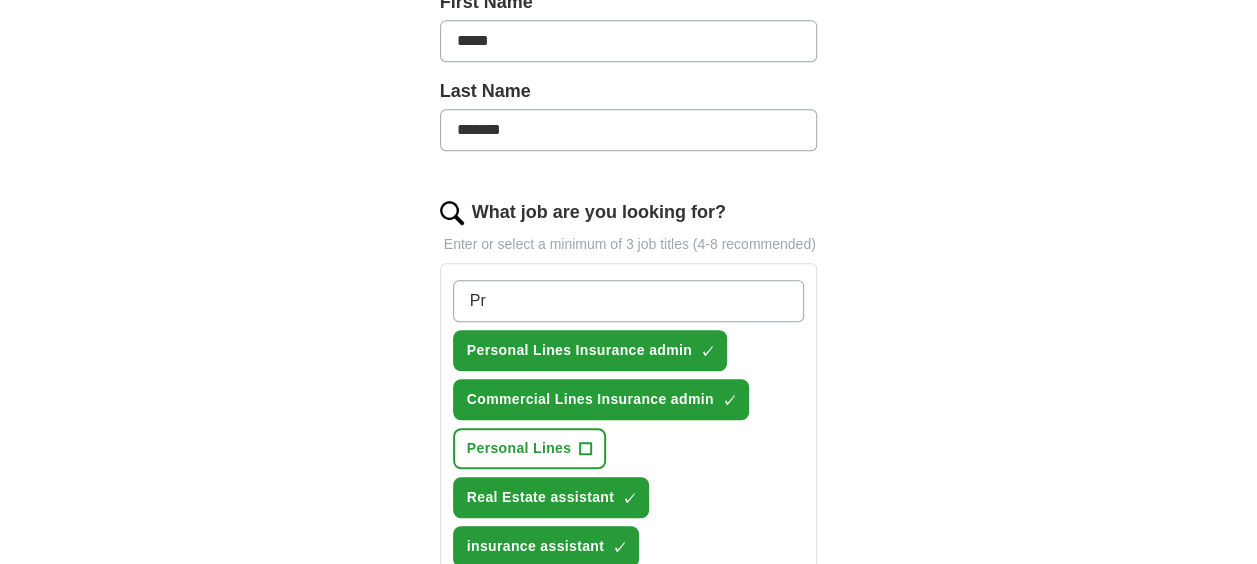 type on "P" 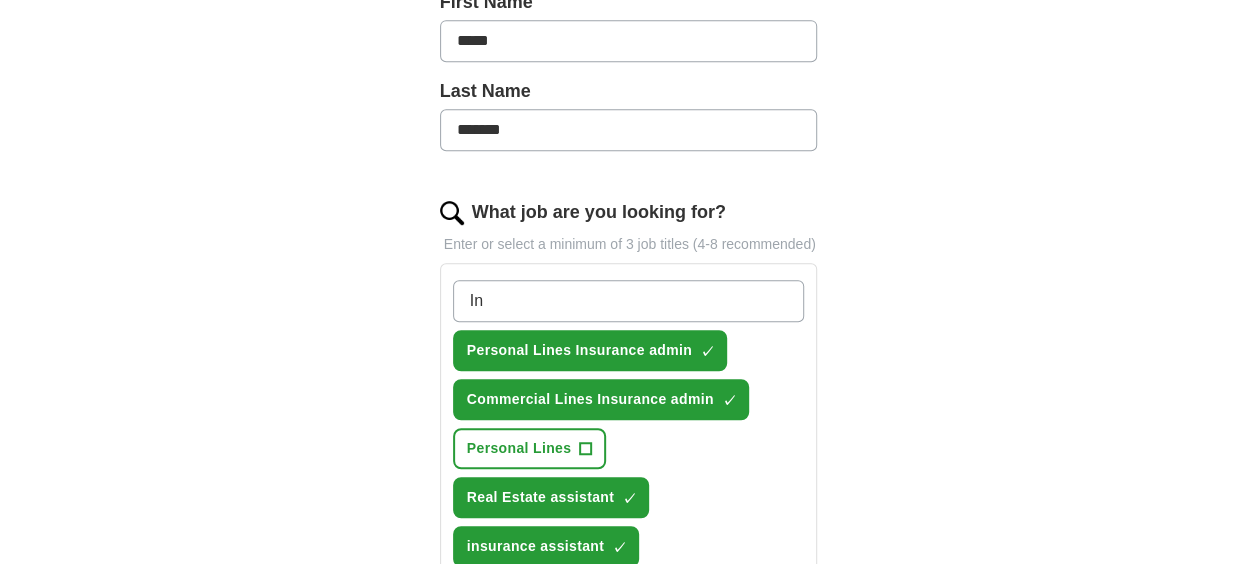 type on "I" 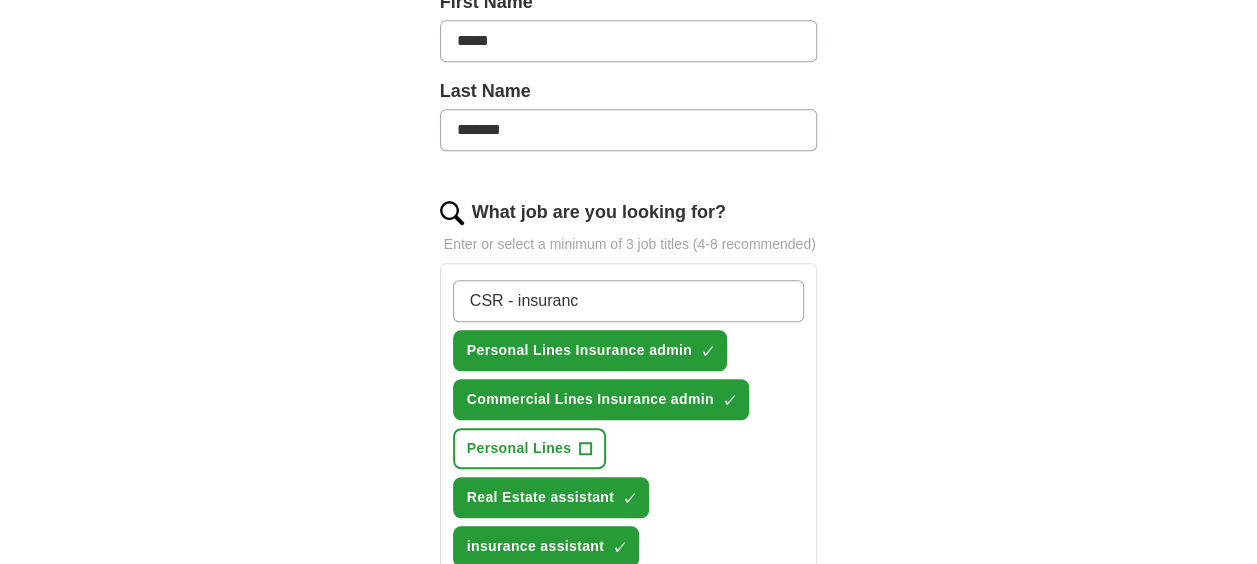 type on "CSR - insurance" 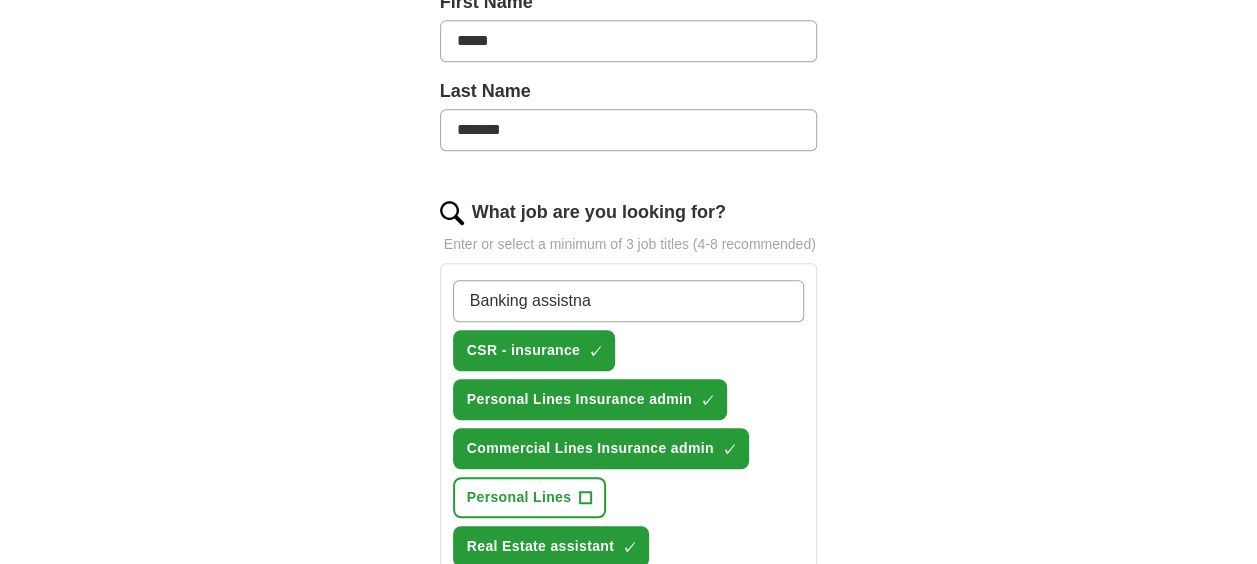 type on "Banking assistnat" 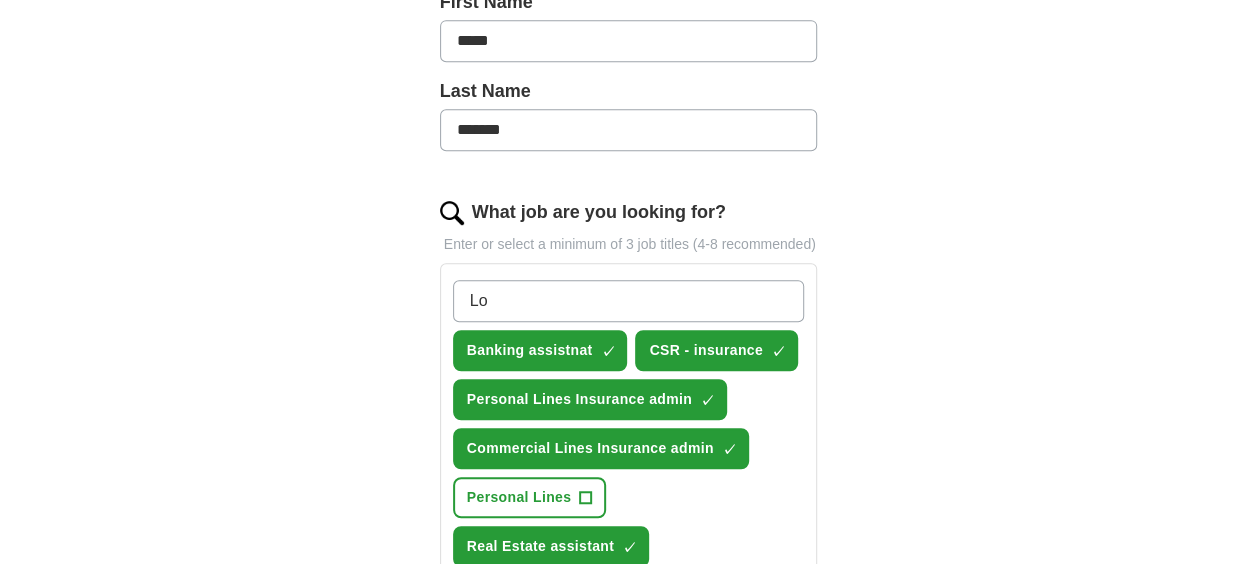 type on "L" 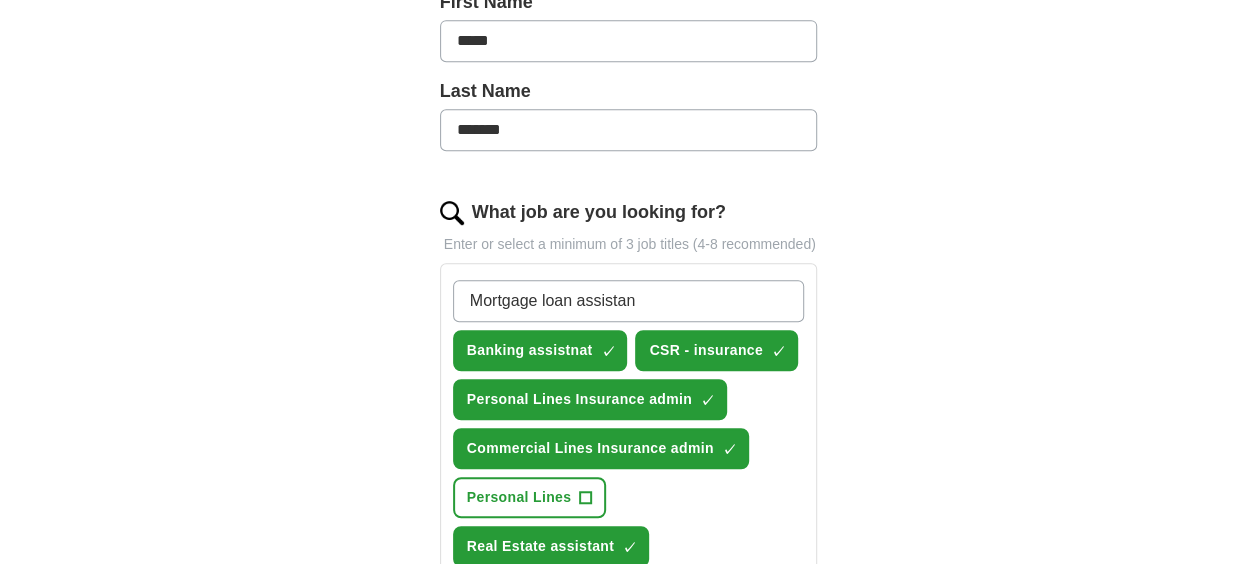 type on "Mortgage loan assistant" 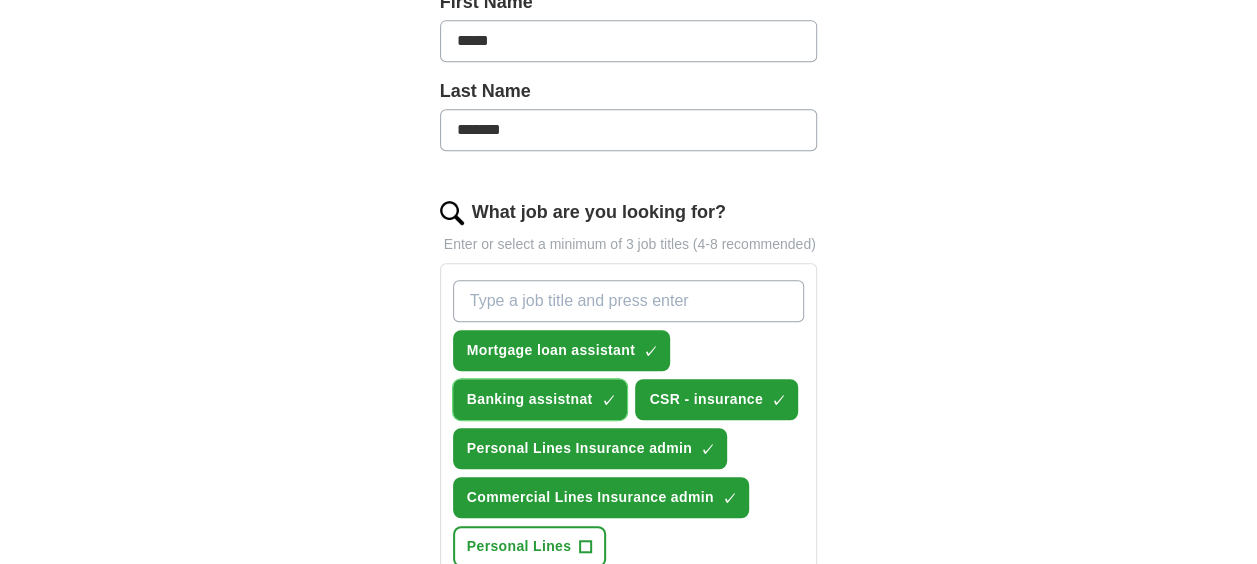 click on "×" at bounding box center (0, 0) 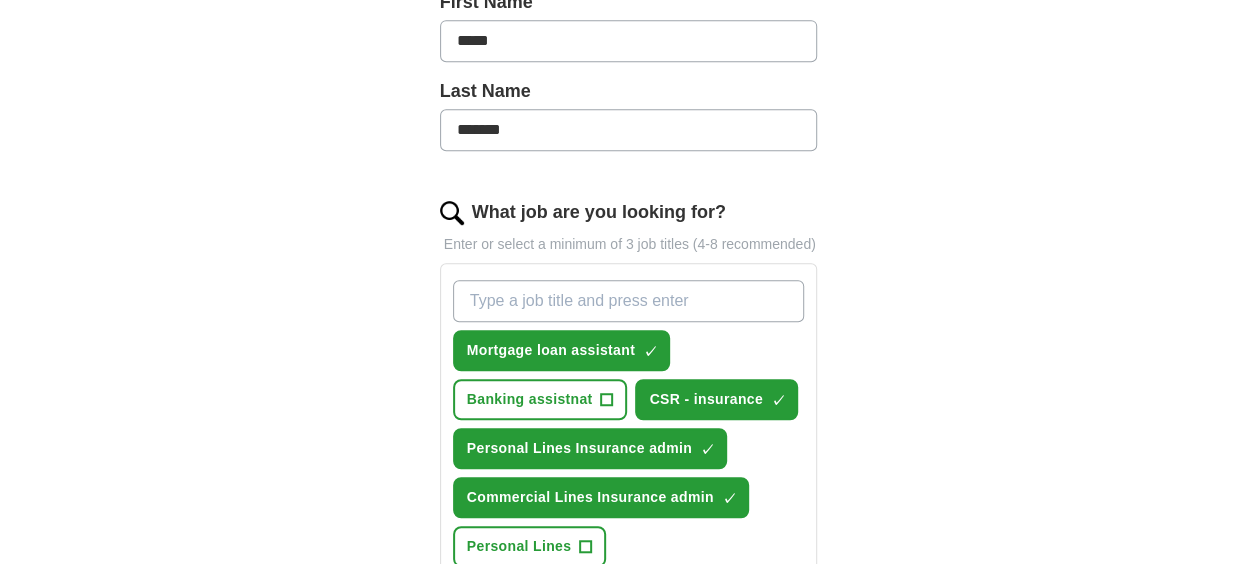 click on "What job are you looking for?" at bounding box center (629, 301) 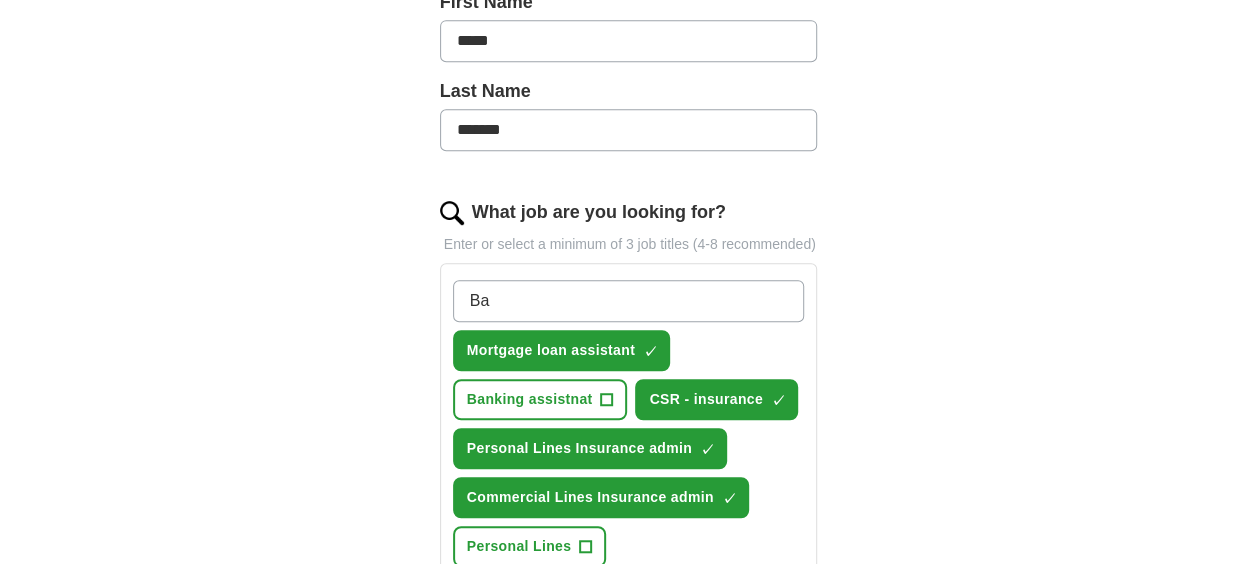 type on "B" 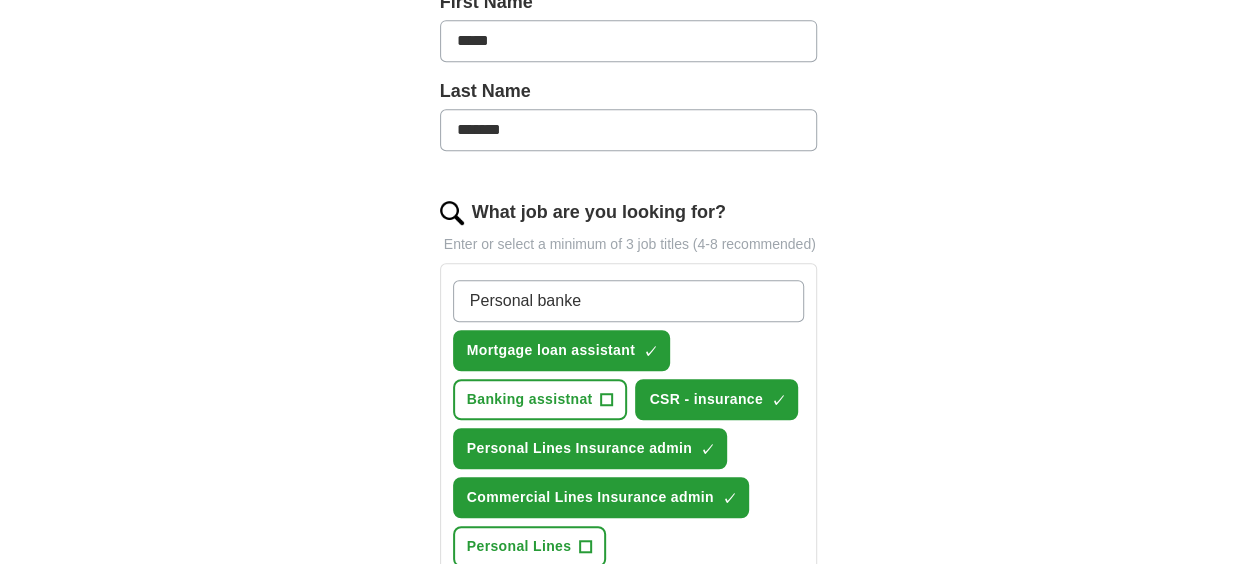 type on "Personal banker" 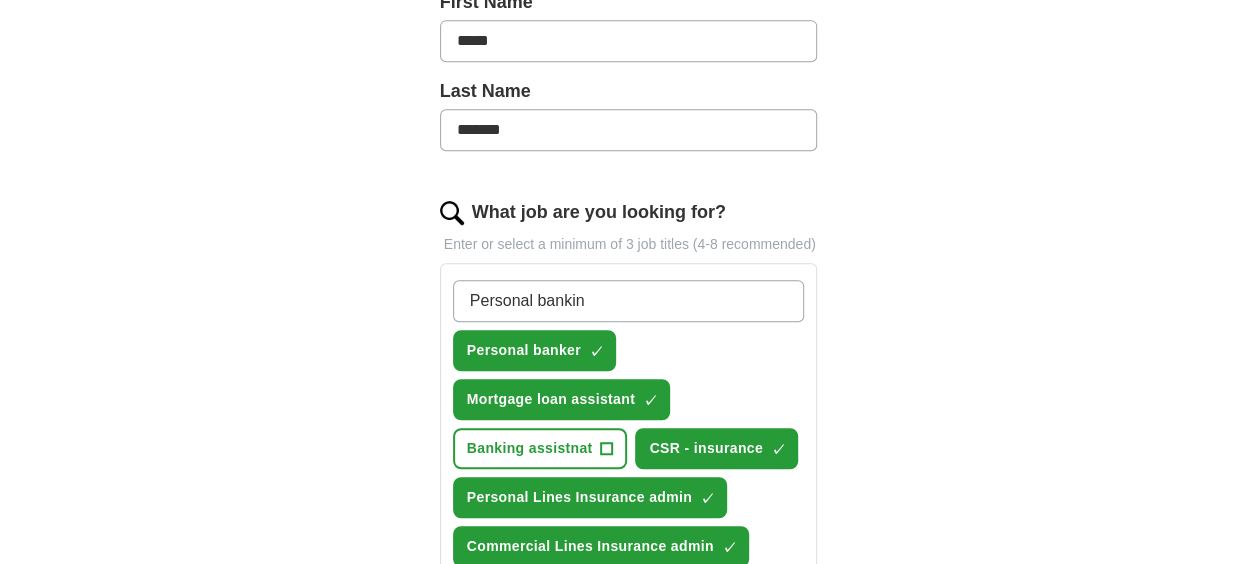 type on "Personal banking" 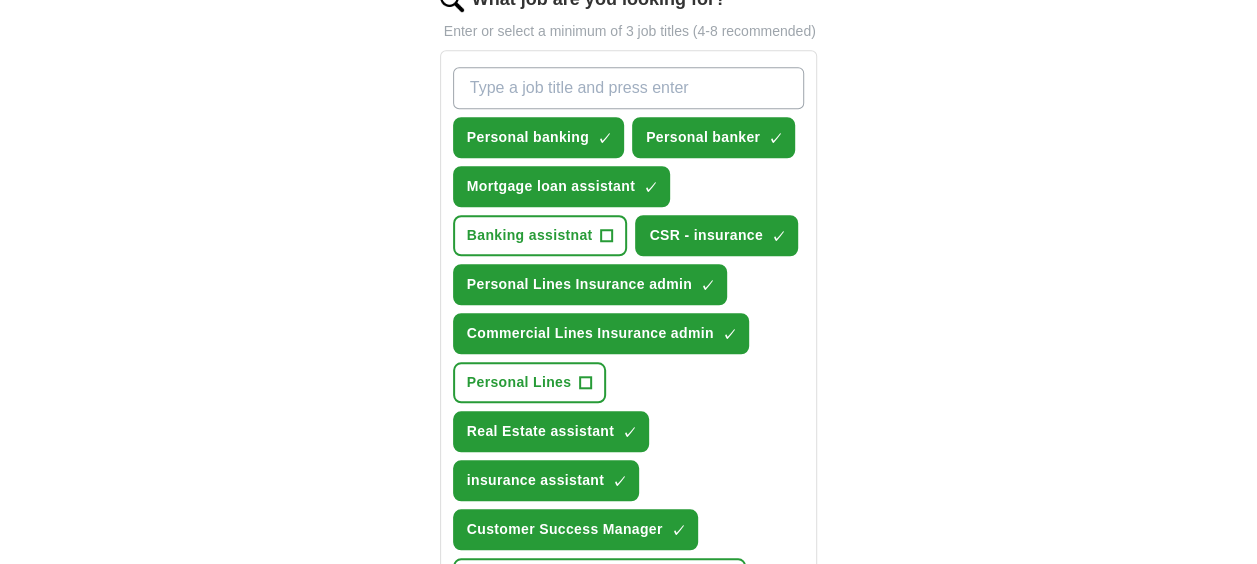 scroll, scrollTop: 544, scrollLeft: 0, axis: vertical 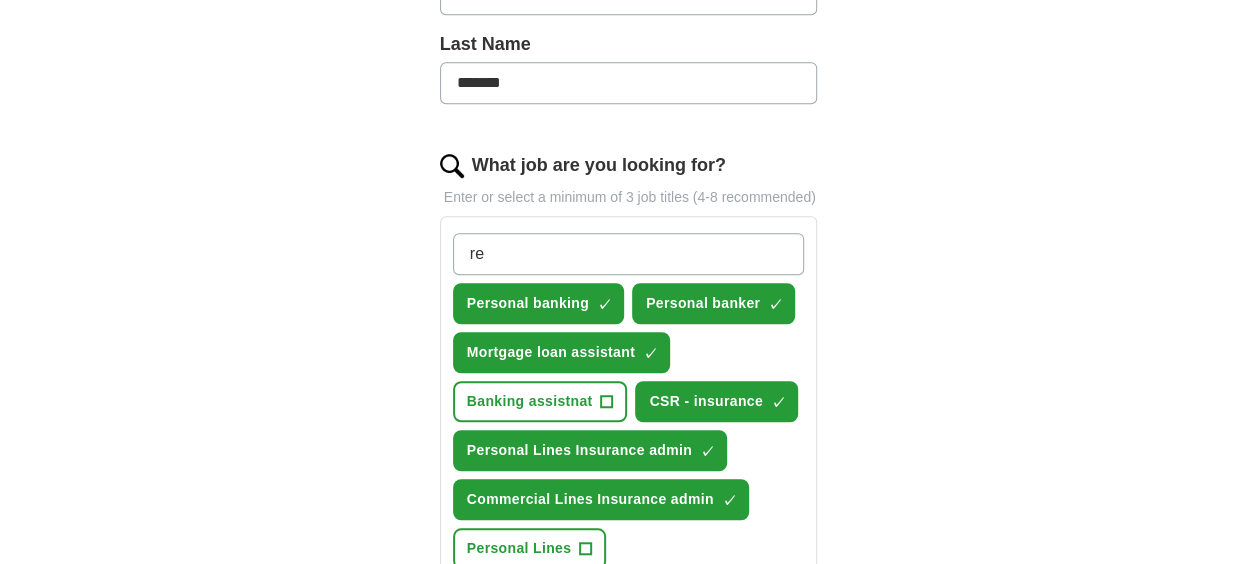 type on "r" 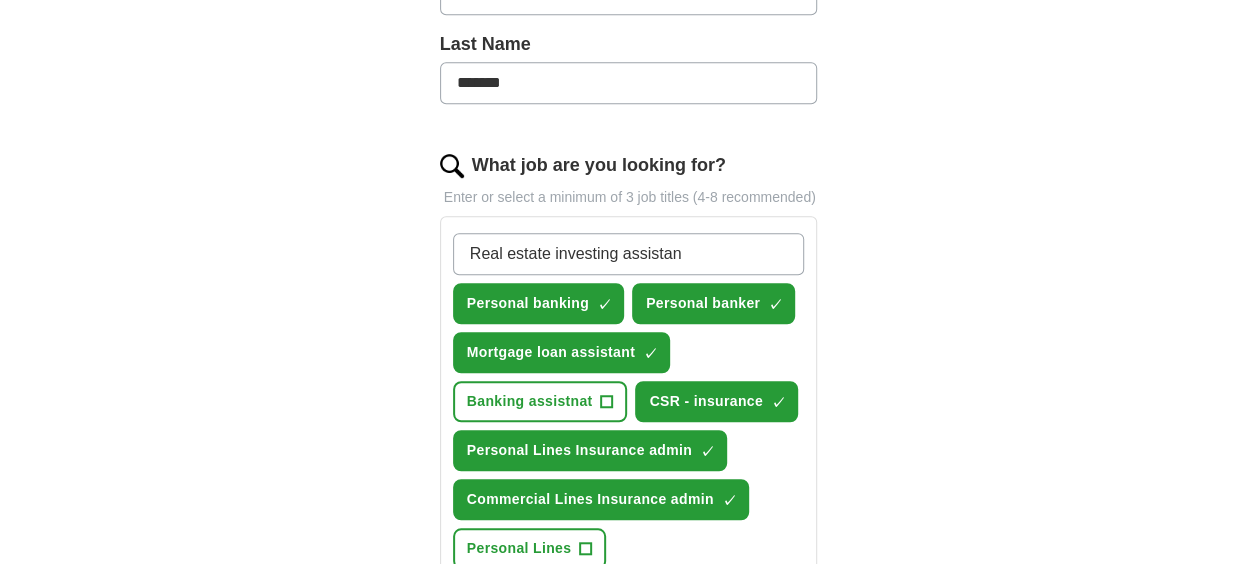 type on "Real estate investing assistant" 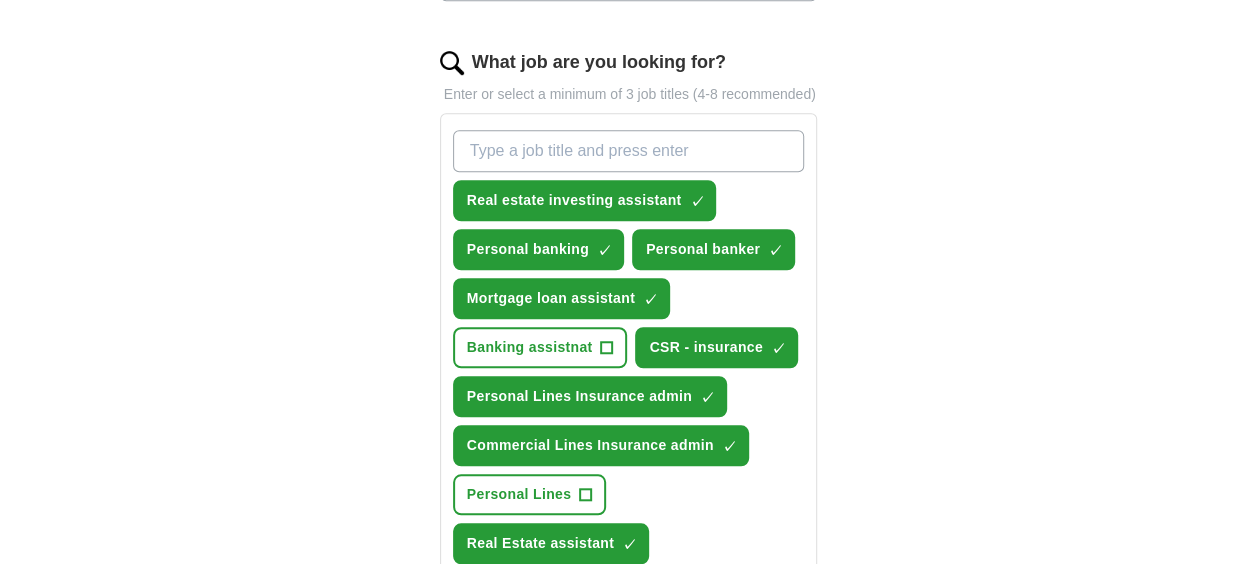 scroll, scrollTop: 641, scrollLeft: 0, axis: vertical 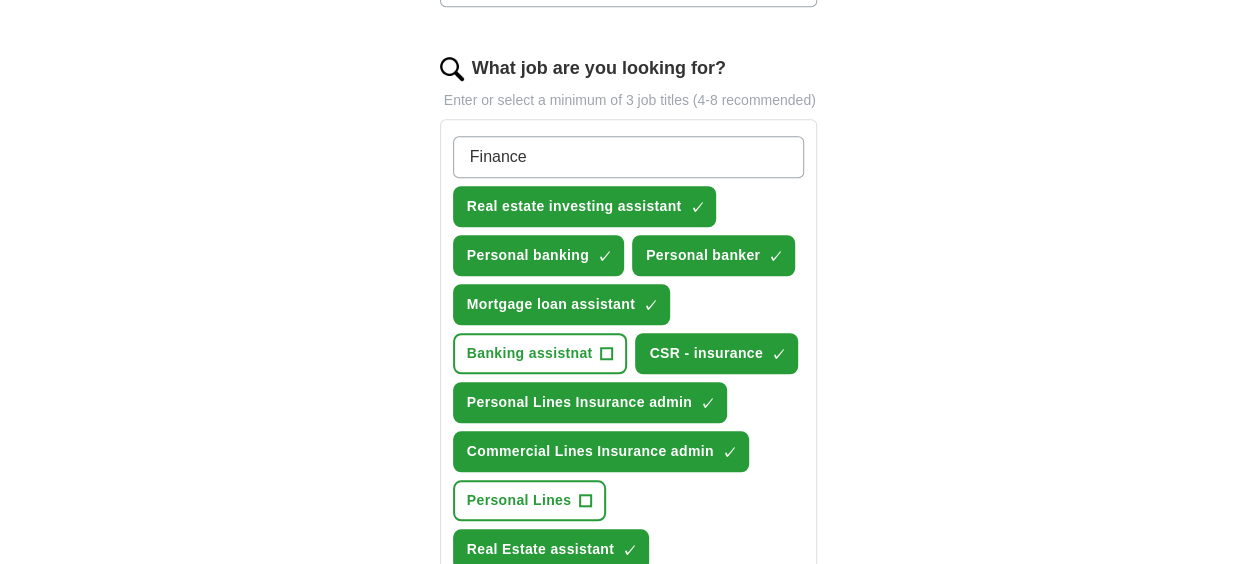 type on "Finance" 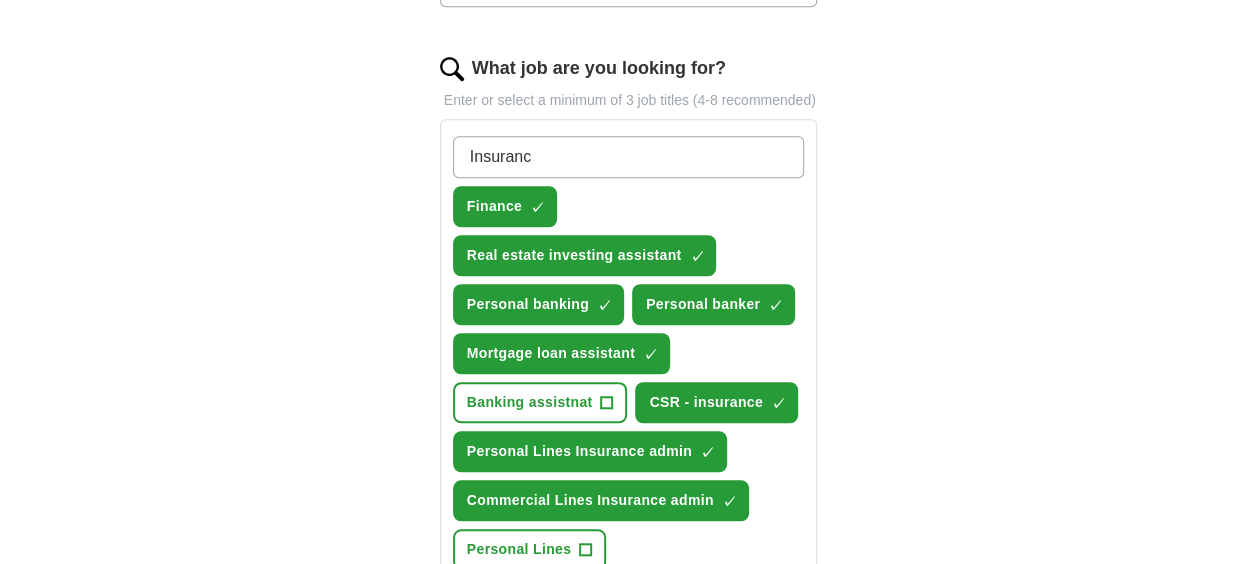 type on "Insurance" 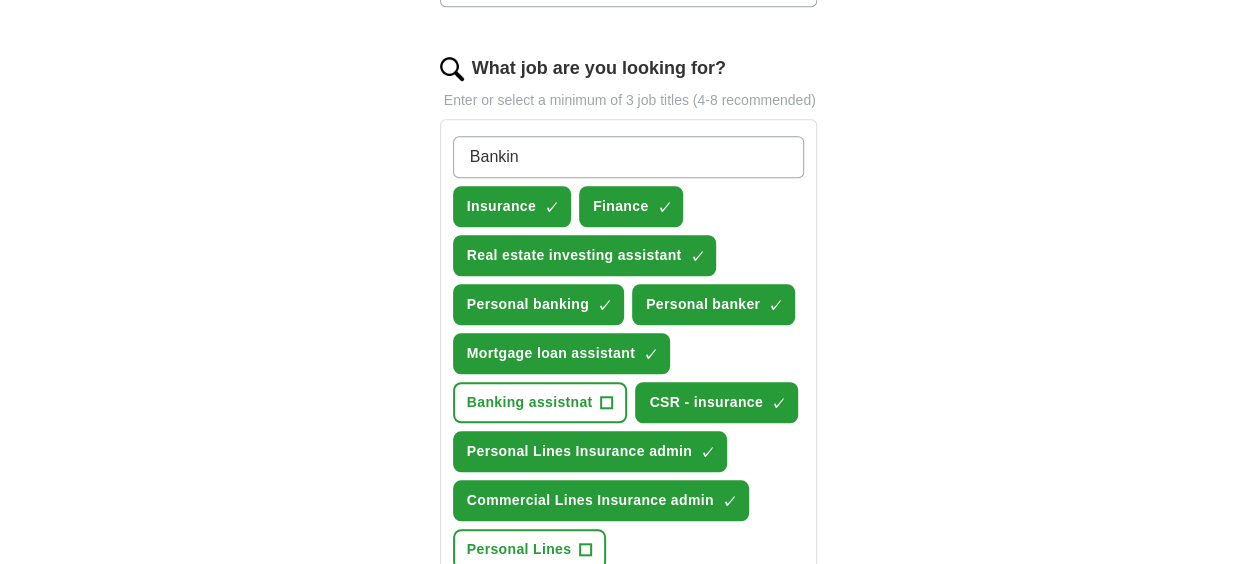 type on "Banking" 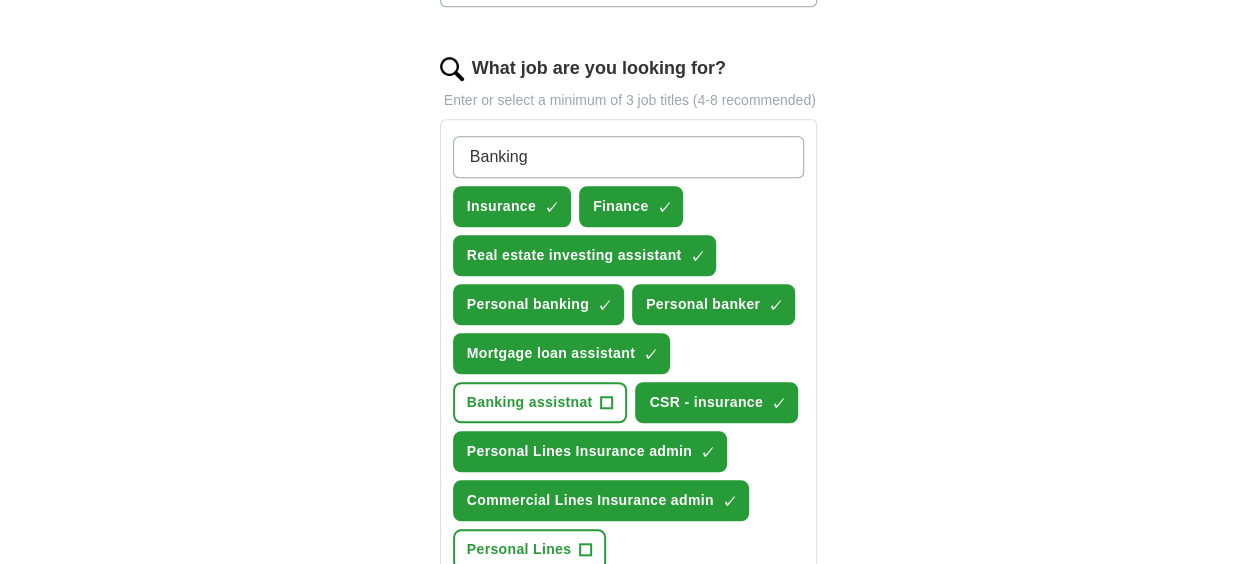 type 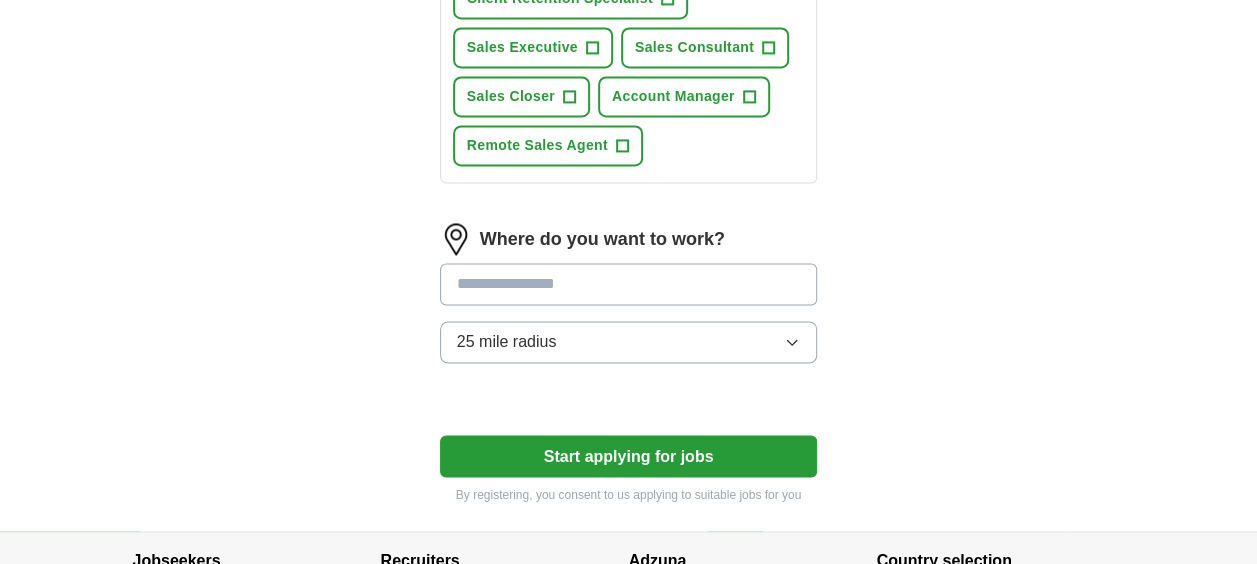 scroll, scrollTop: 1488, scrollLeft: 0, axis: vertical 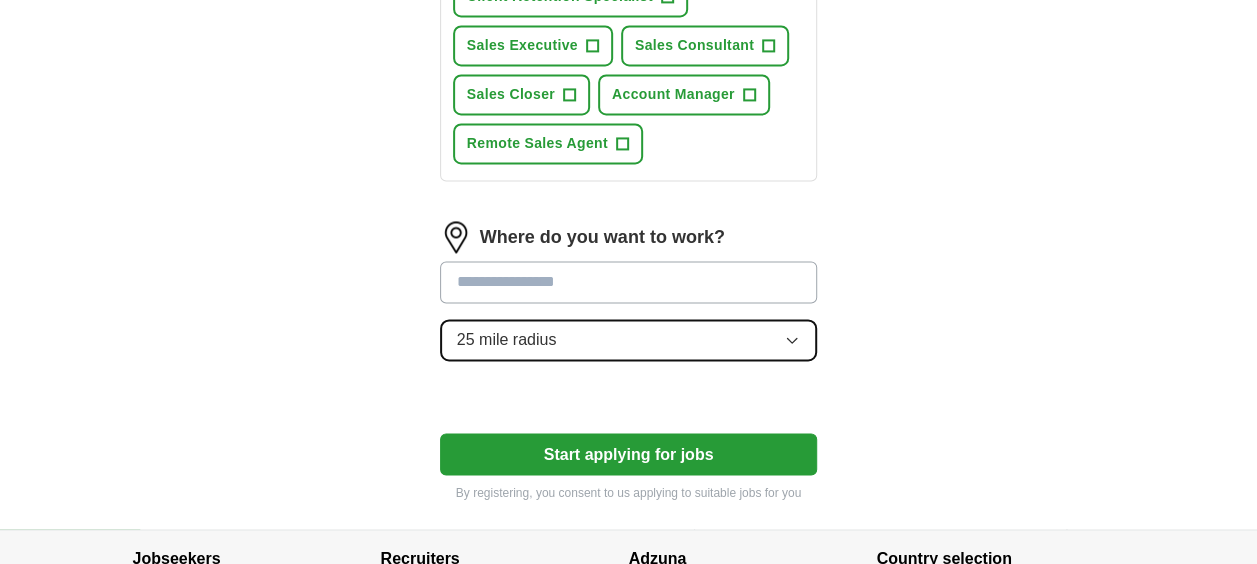 click on "25 mile radius" at bounding box center [629, 340] 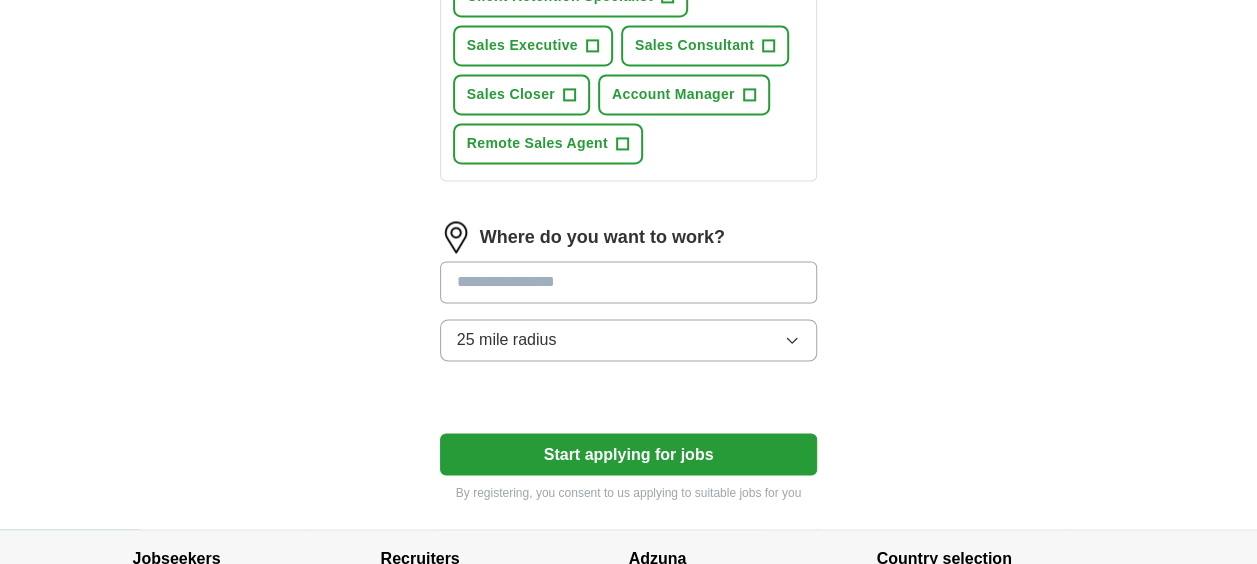 click on "Where do you want to work? 25 mile radius" at bounding box center (629, 299) 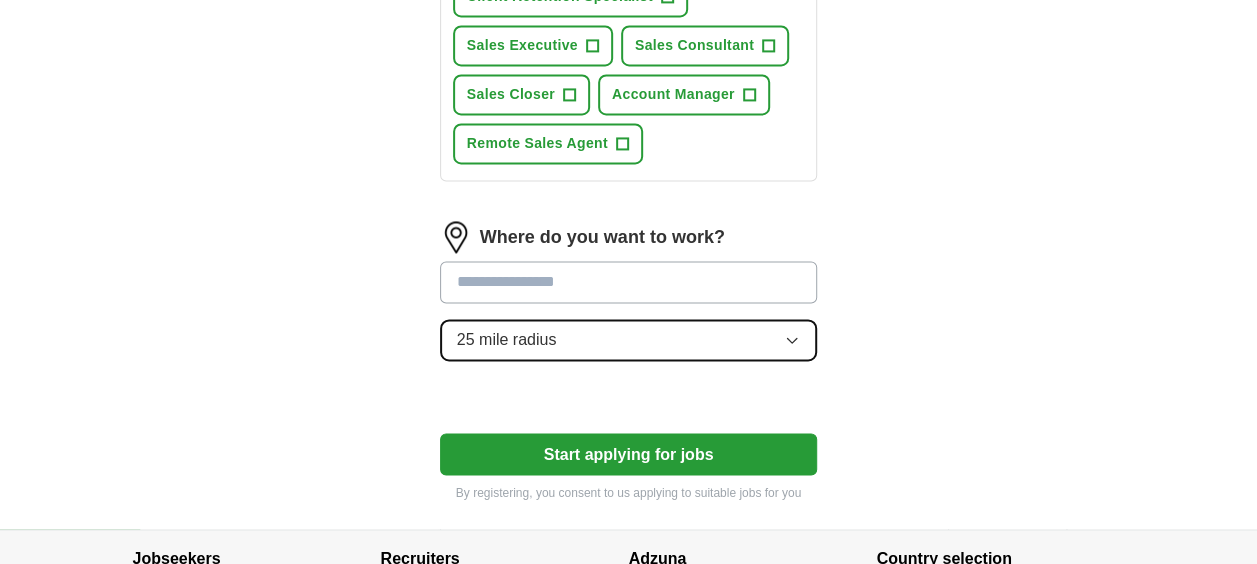 click on "25 mile radius" at bounding box center (629, 340) 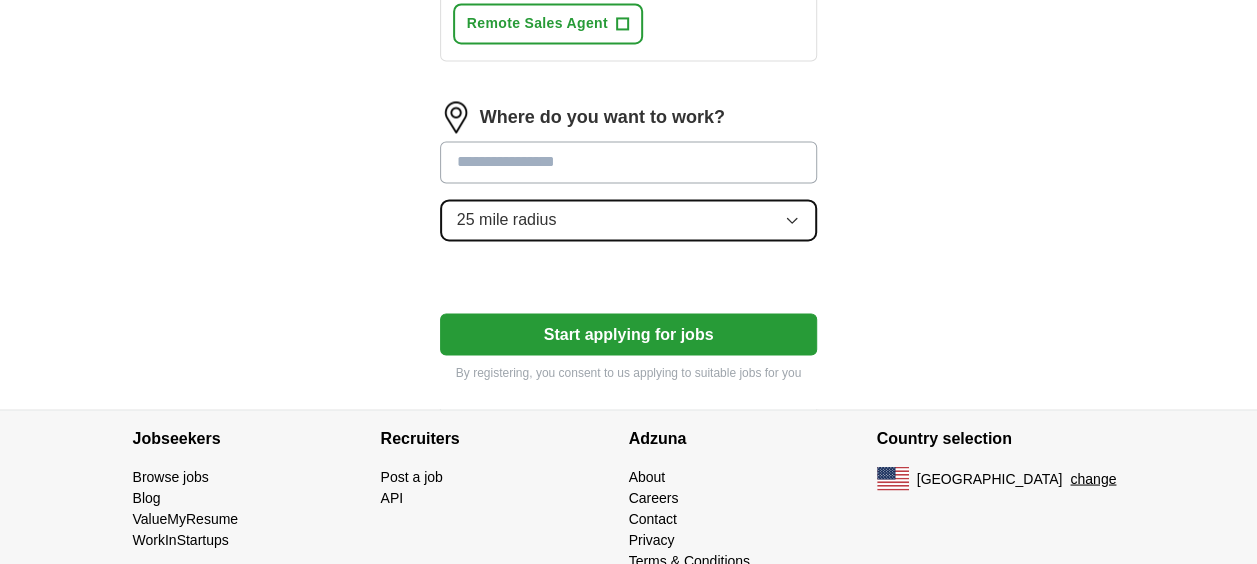 scroll, scrollTop: 1611, scrollLeft: 0, axis: vertical 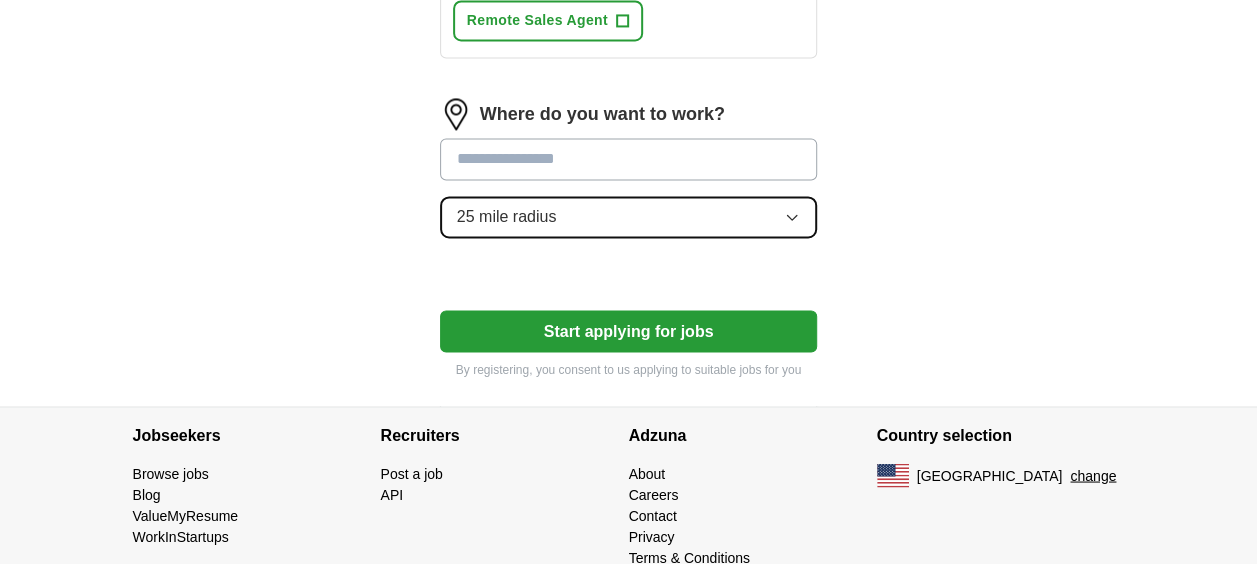 click on "25 mile radius" at bounding box center [629, 217] 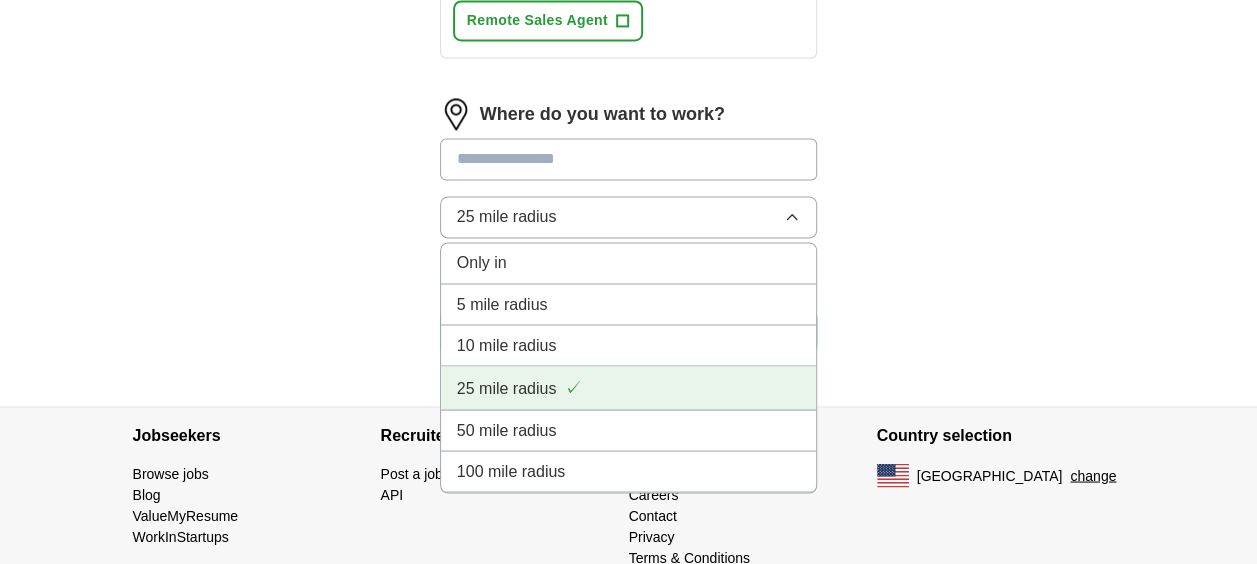 click on "✓" at bounding box center [573, 387] 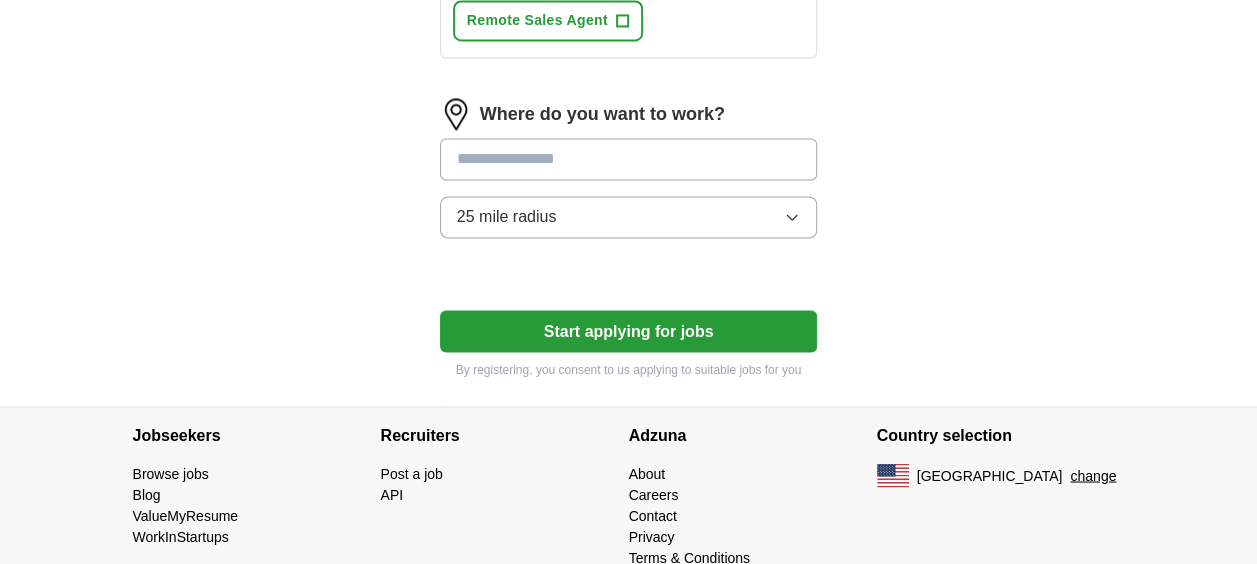 click at bounding box center [629, 159] 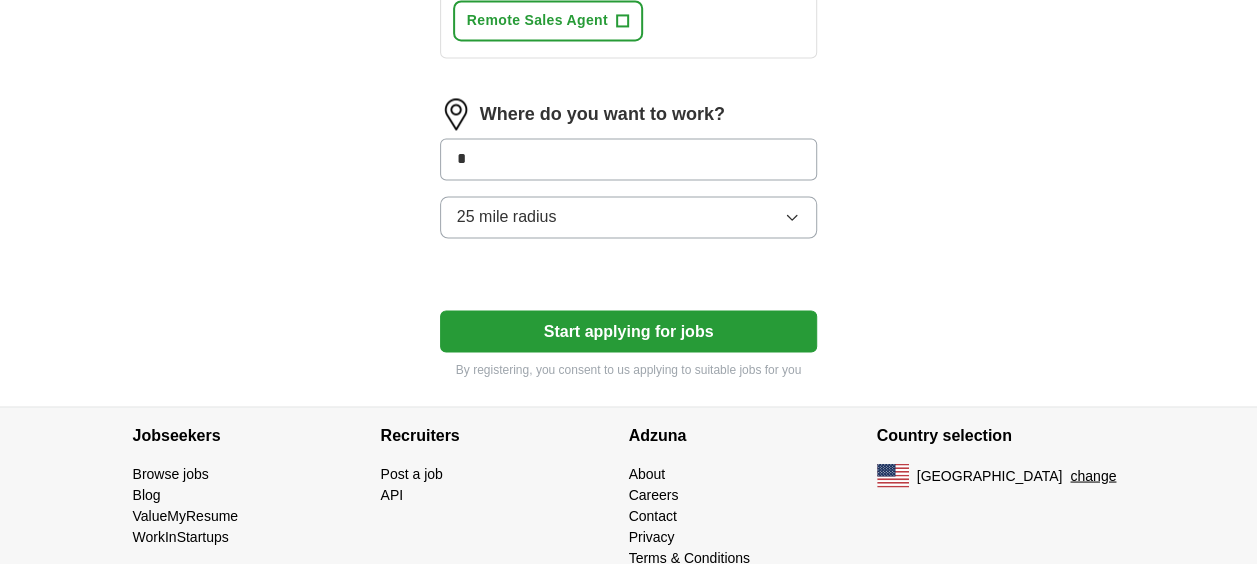 type on "*" 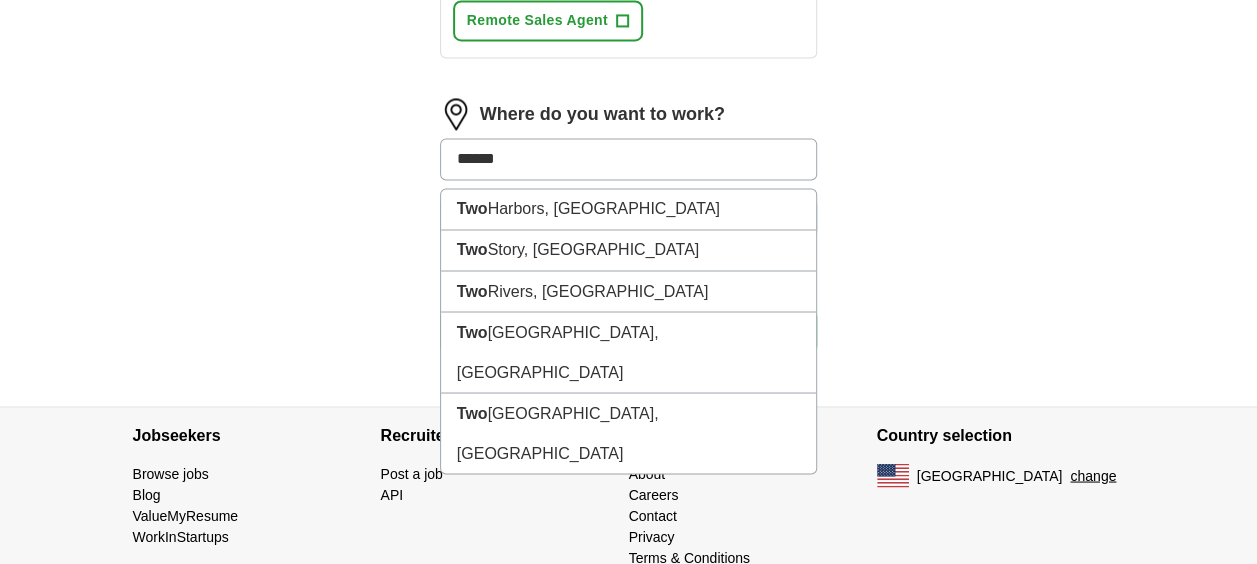 type on "*******" 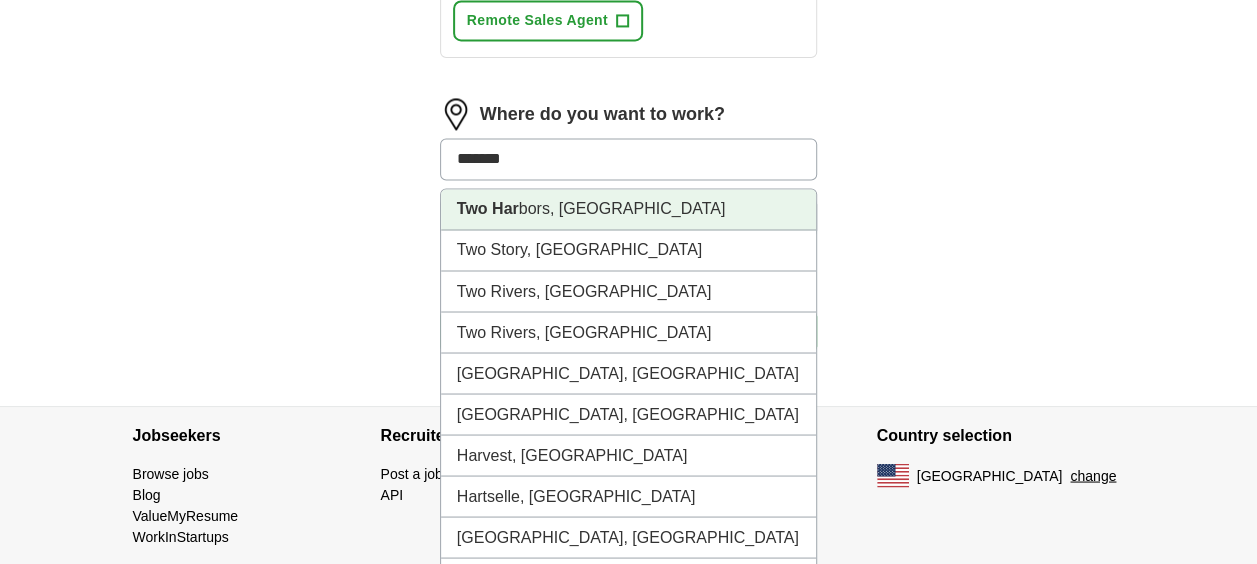 click on "Two Har bors, [GEOGRAPHIC_DATA]" at bounding box center [629, 209] 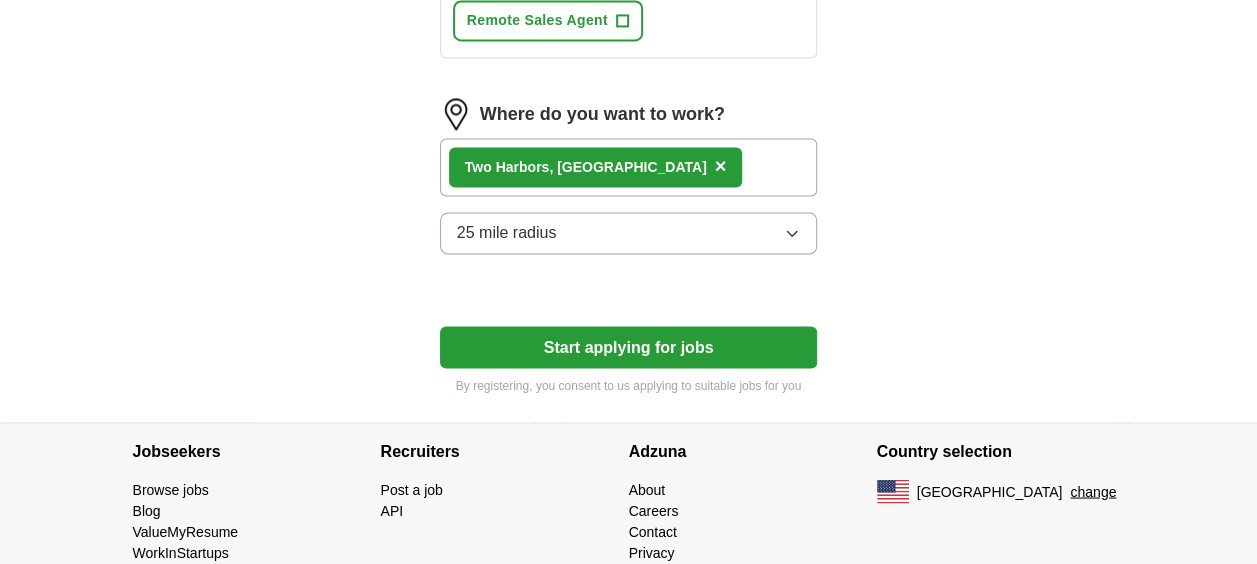 click on "Two Har bors, [GEOGRAPHIC_DATA] ×" at bounding box center (629, 167) 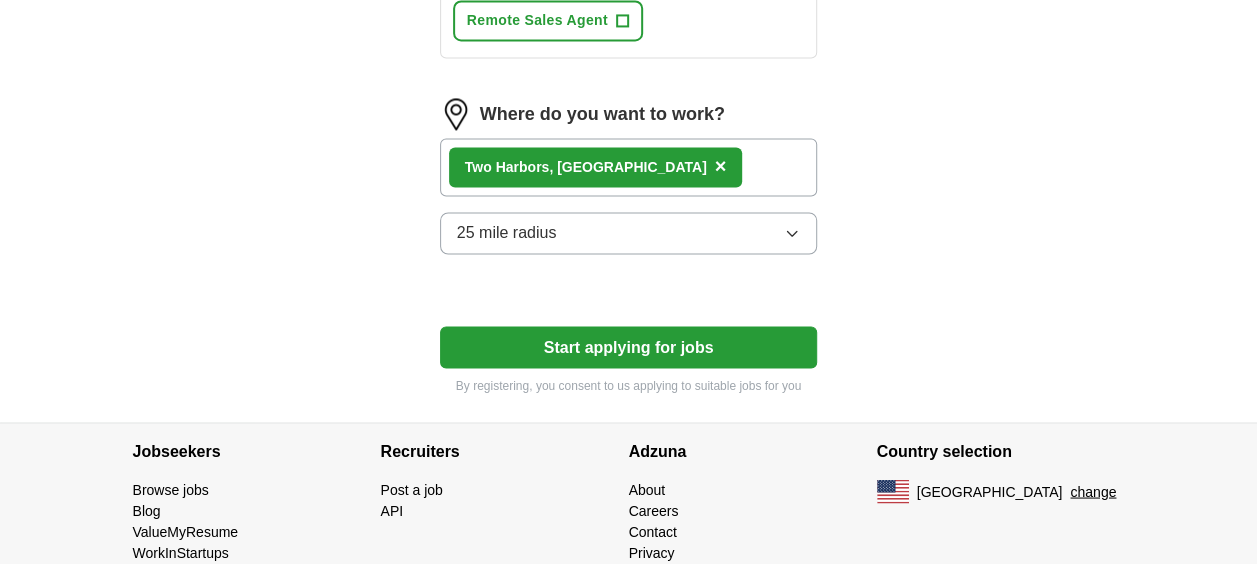 click on "Two Har bors, [GEOGRAPHIC_DATA] ×" at bounding box center (629, 167) 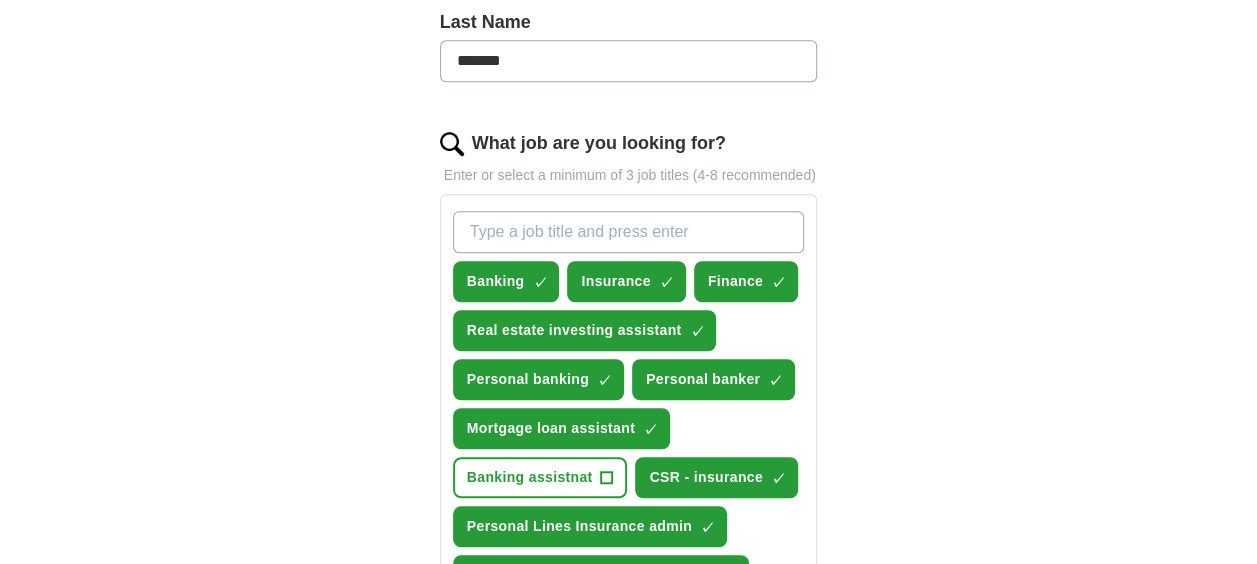 scroll, scrollTop: 560, scrollLeft: 0, axis: vertical 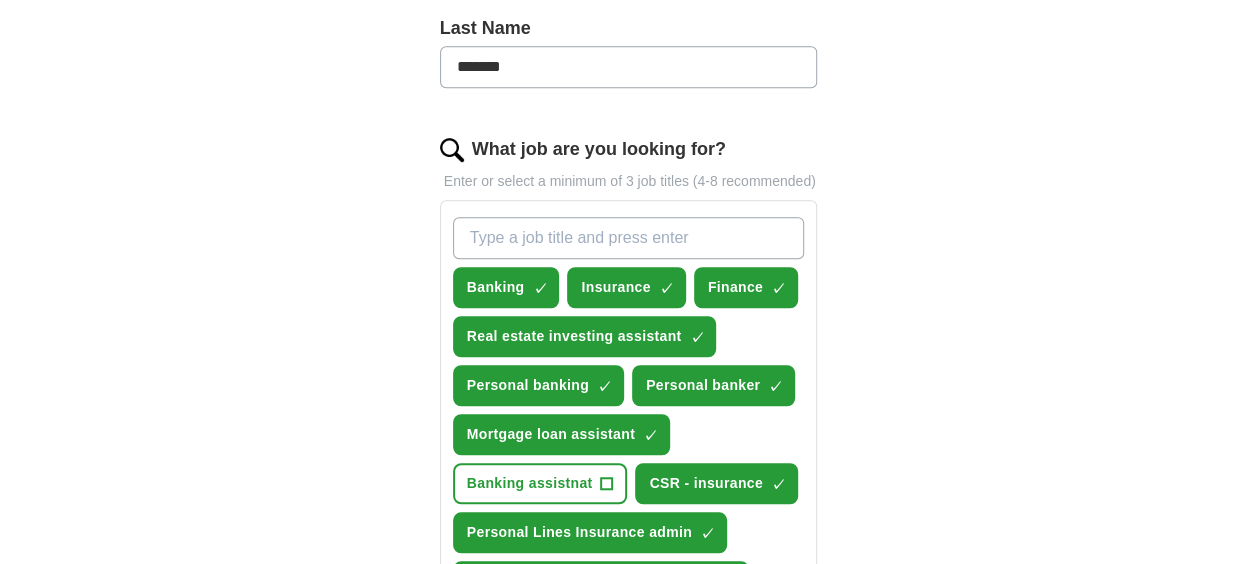 click on "What job are you looking for?" at bounding box center [629, 238] 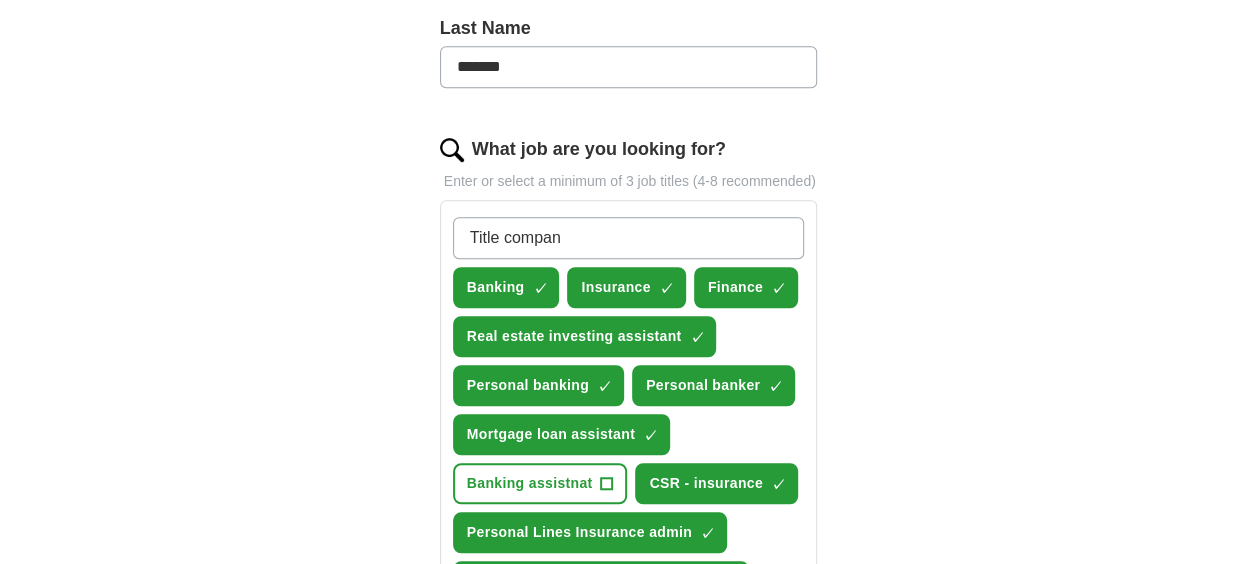 type on "Title company" 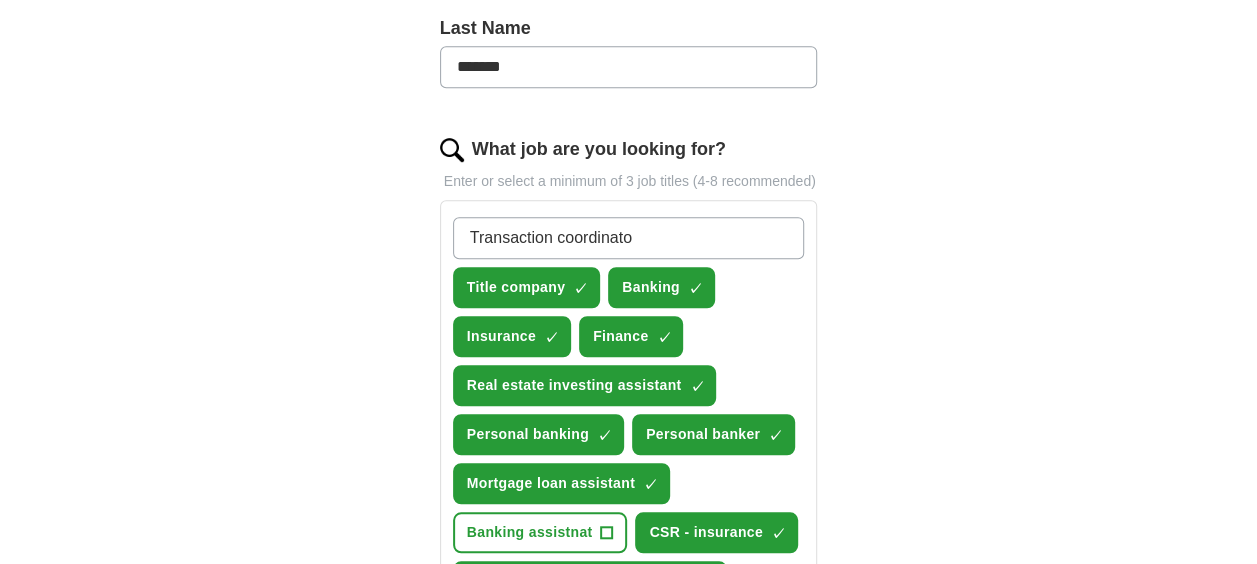 type on "Transaction coordinator" 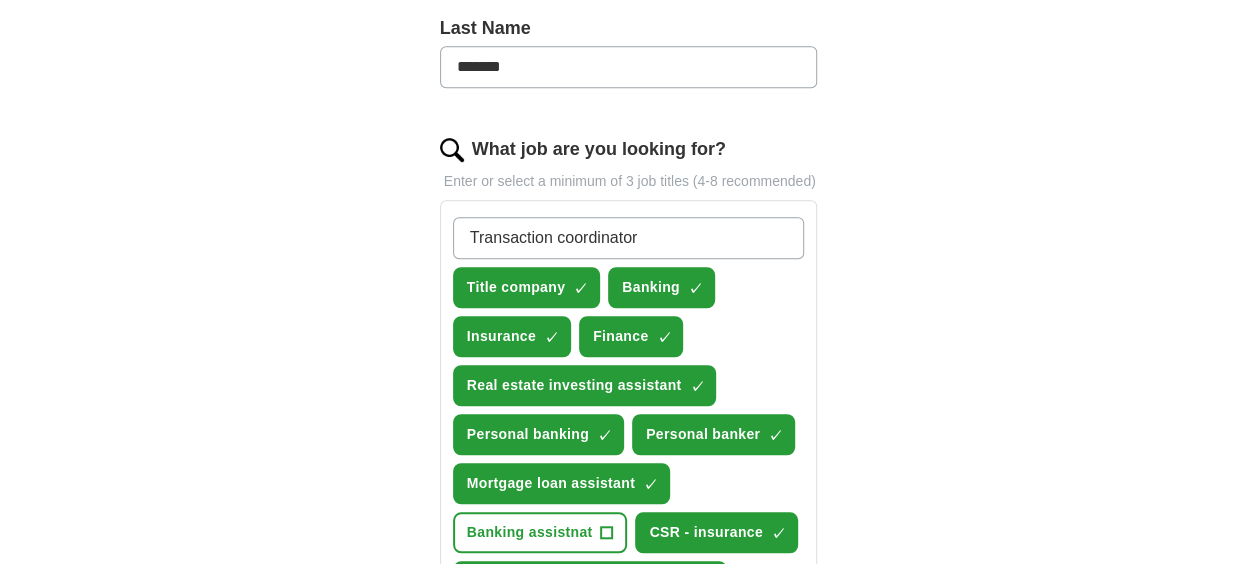 type 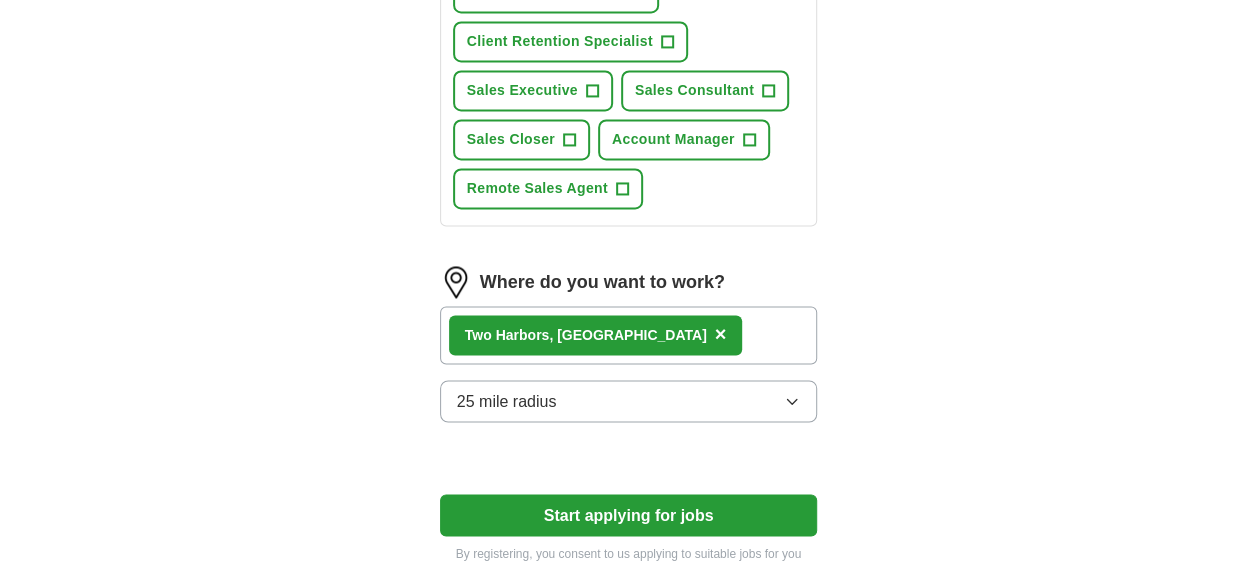 scroll, scrollTop: 1547, scrollLeft: 0, axis: vertical 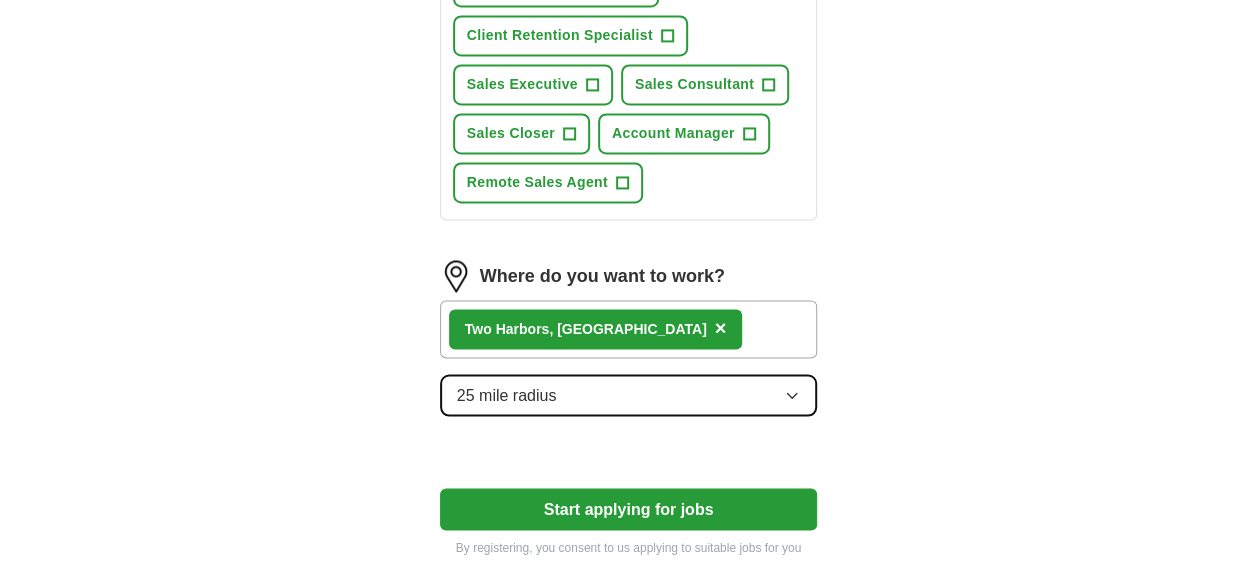 click on "25 mile radius" at bounding box center [629, 395] 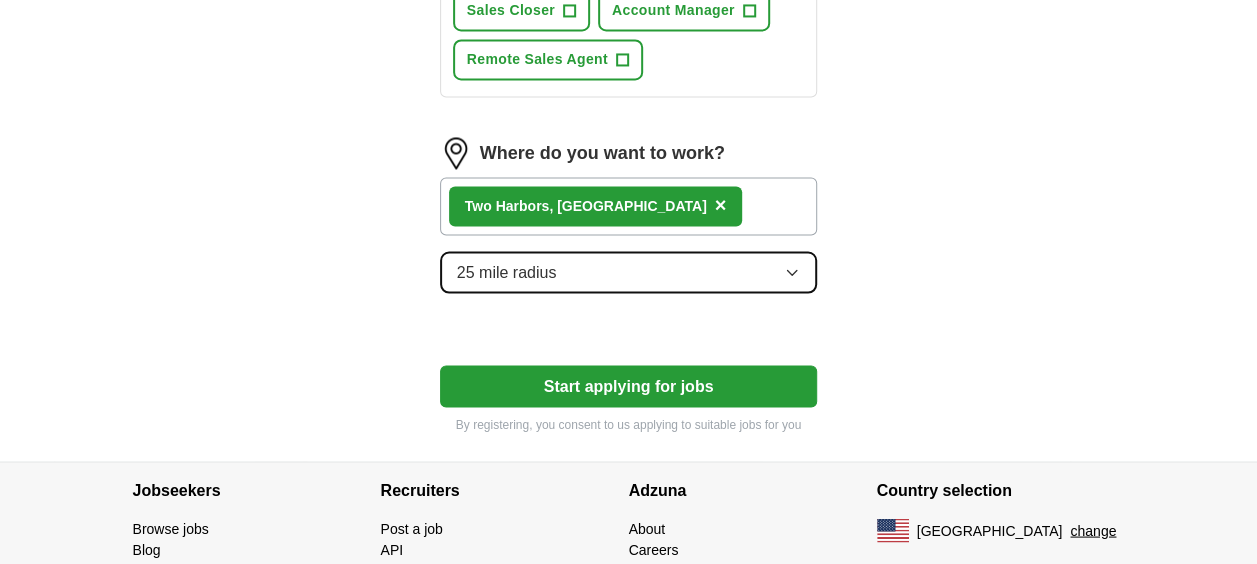 scroll, scrollTop: 1679, scrollLeft: 0, axis: vertical 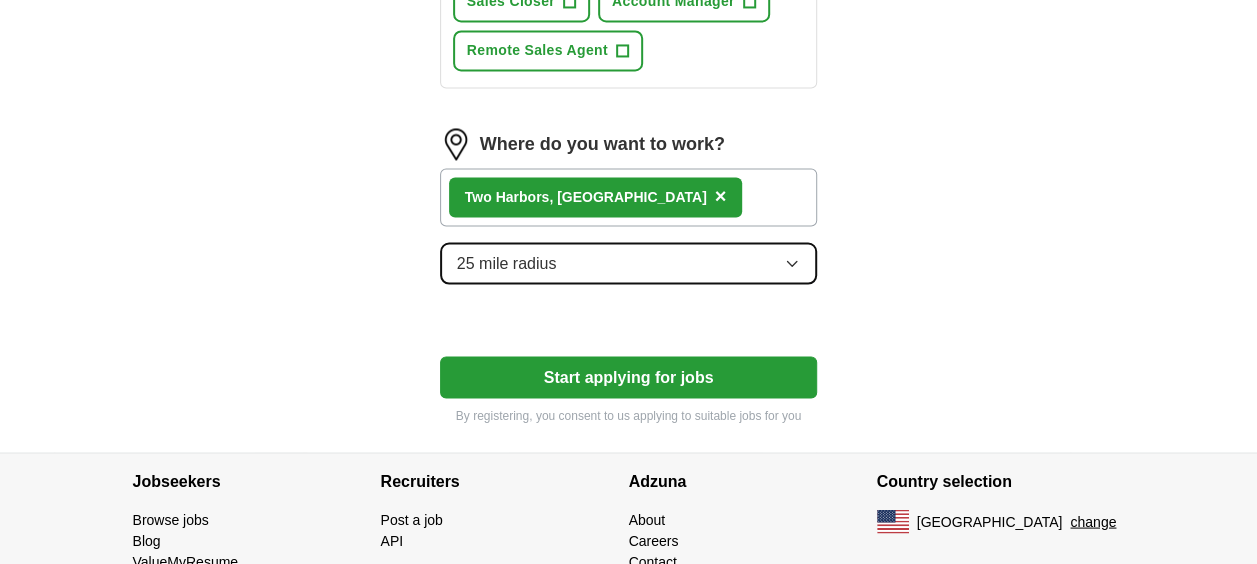 click on "25 mile radius" at bounding box center (629, 263) 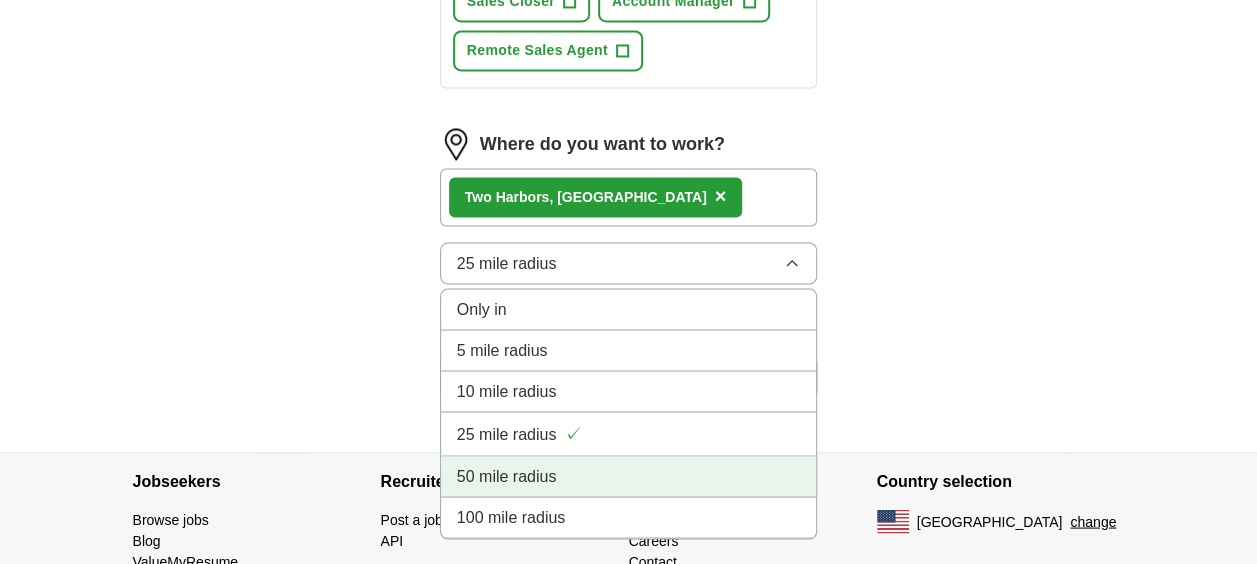 click on "50 mile radius" at bounding box center (507, 476) 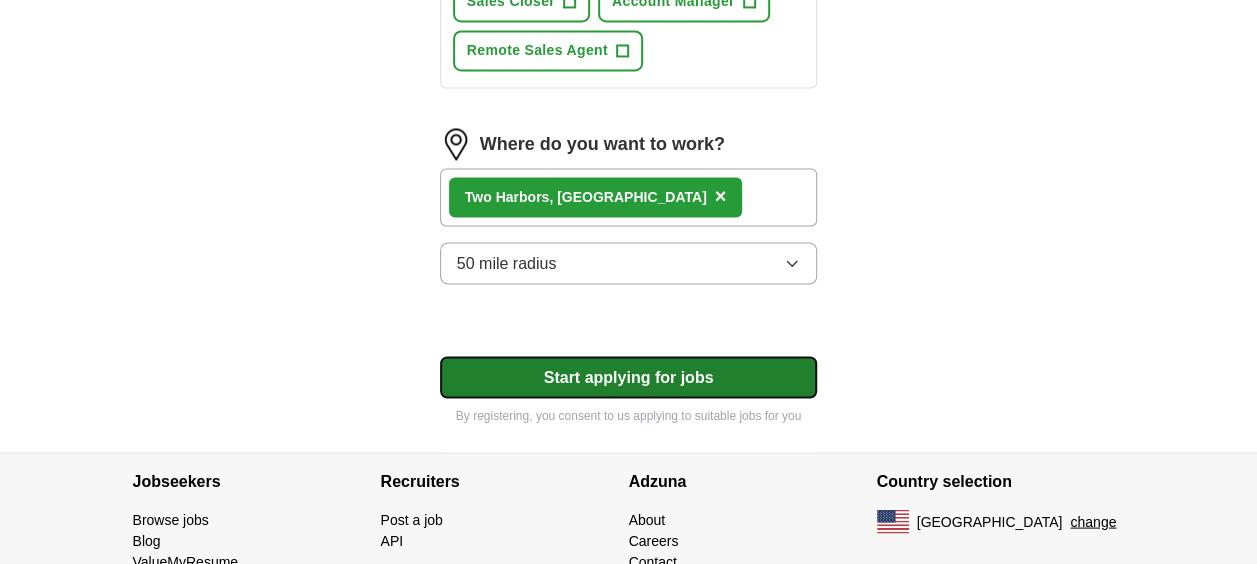 click on "Start applying for jobs" at bounding box center (629, 377) 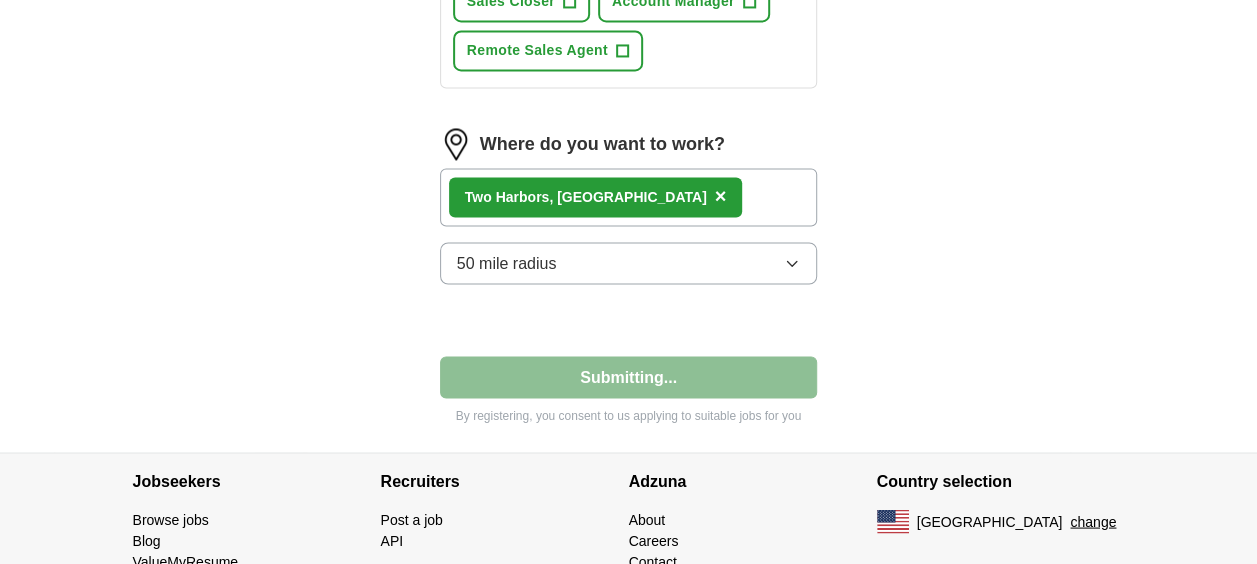 select on "**" 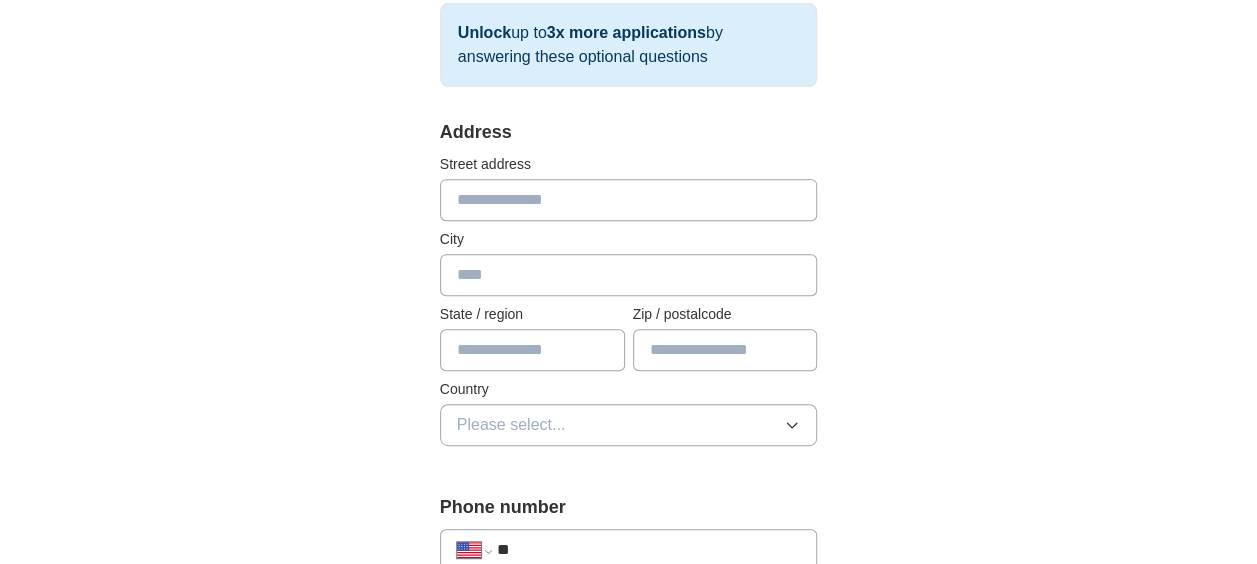 scroll, scrollTop: 362, scrollLeft: 0, axis: vertical 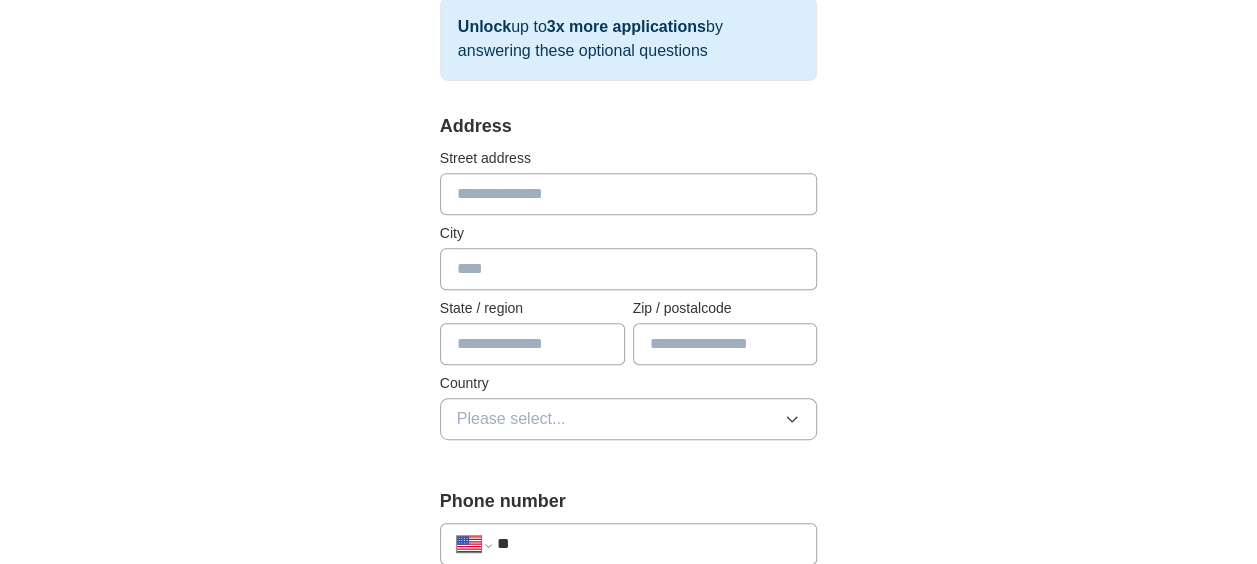 click at bounding box center [629, 194] 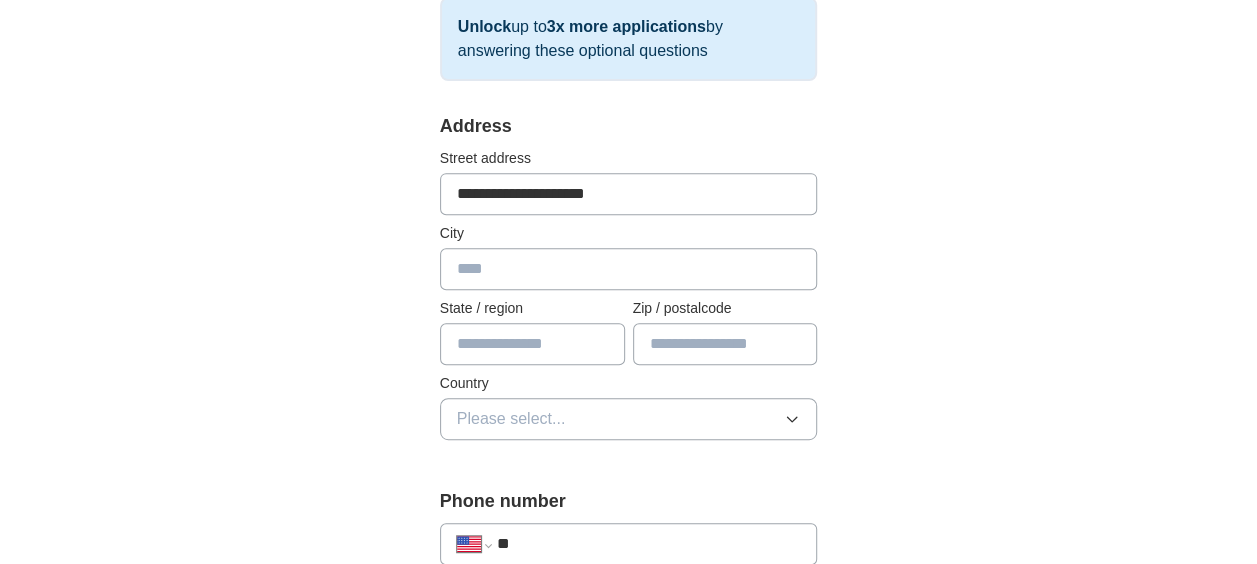 type on "**********" 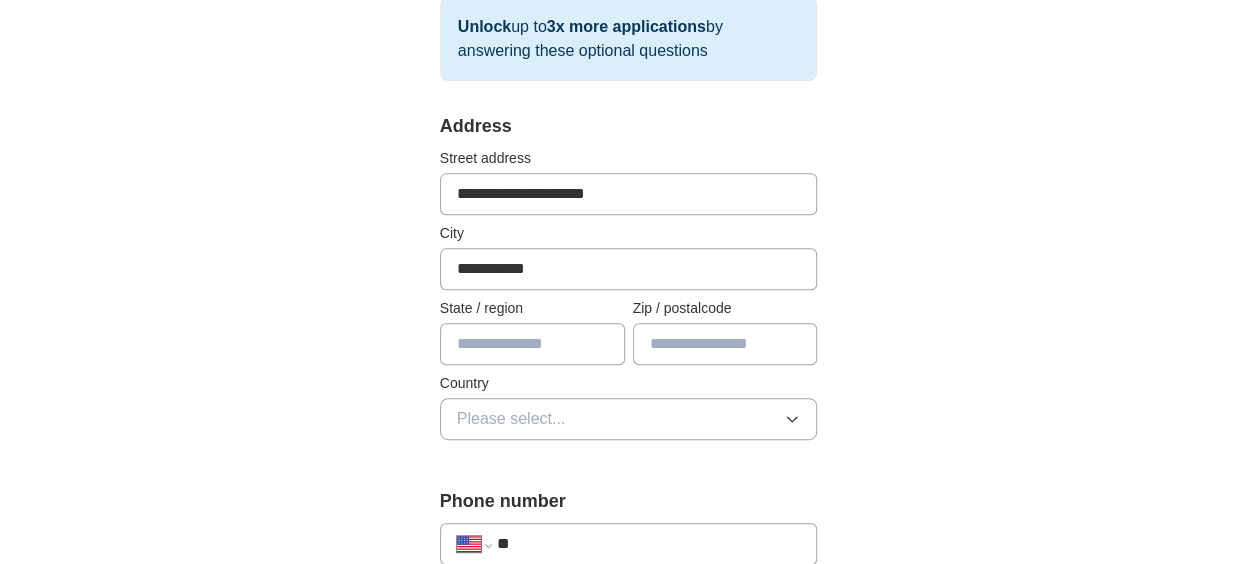 type on "**" 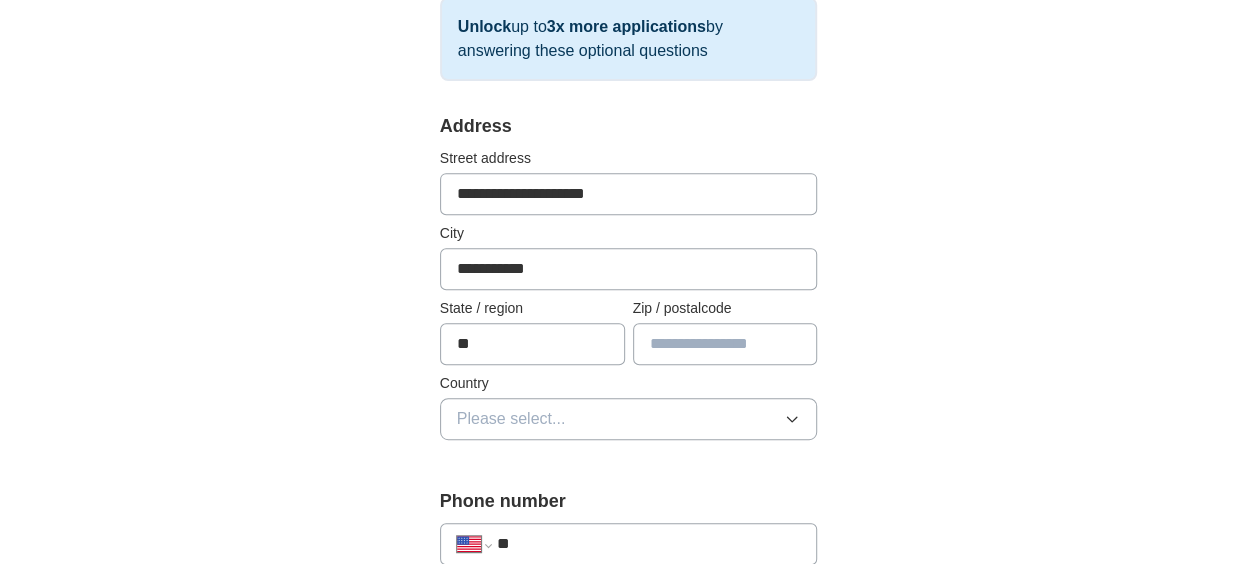type on "*****" 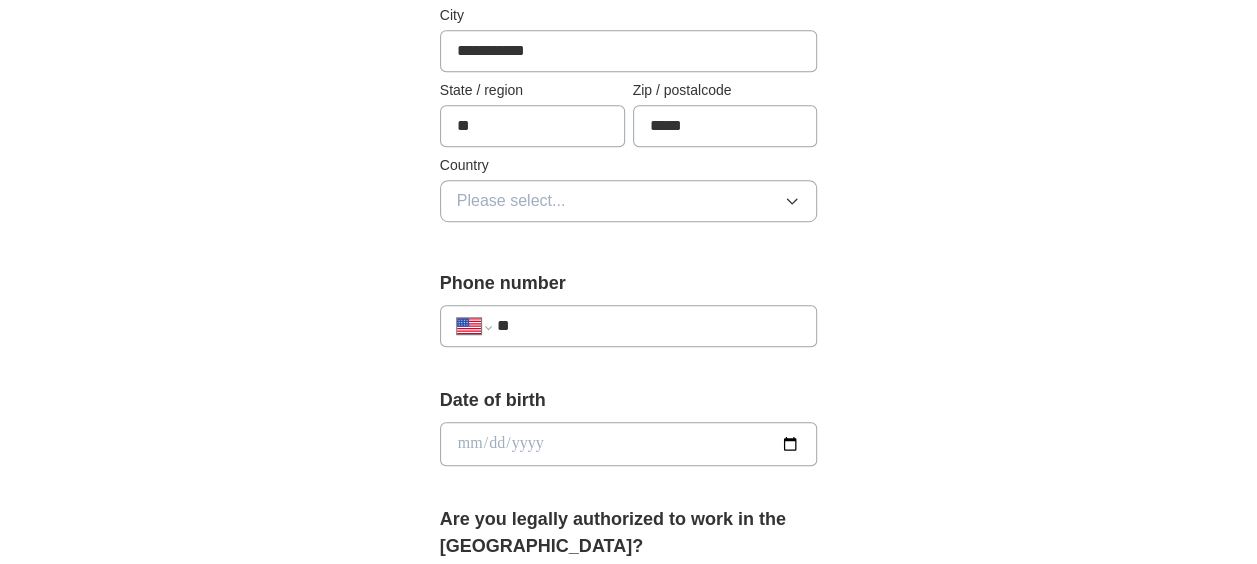 scroll, scrollTop: 608, scrollLeft: 0, axis: vertical 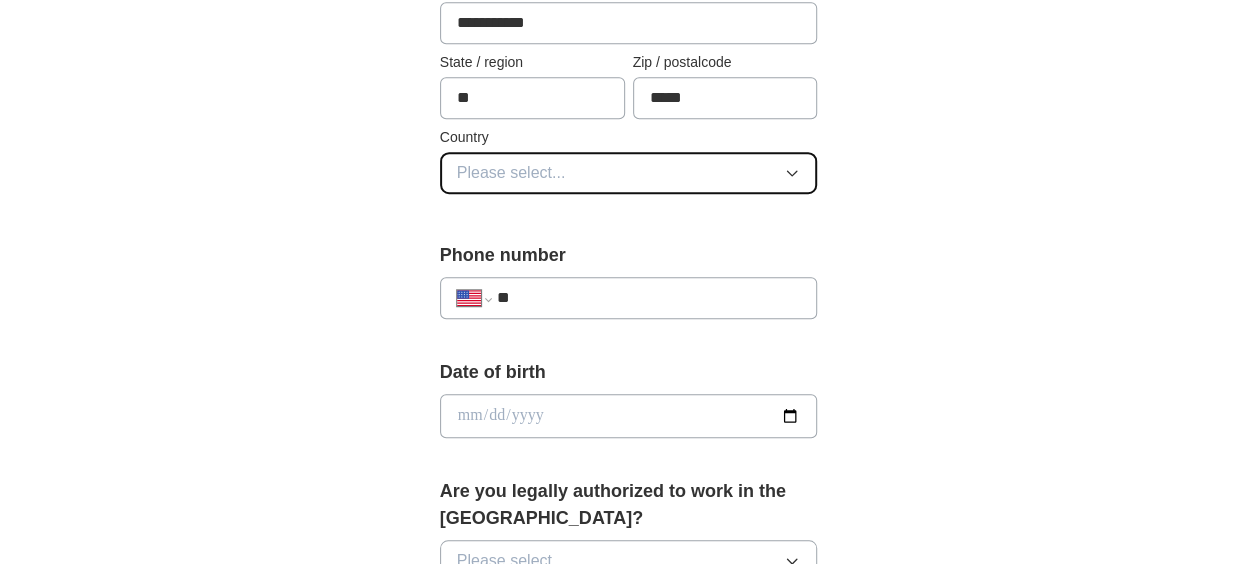 click on "Please select..." at bounding box center [629, 173] 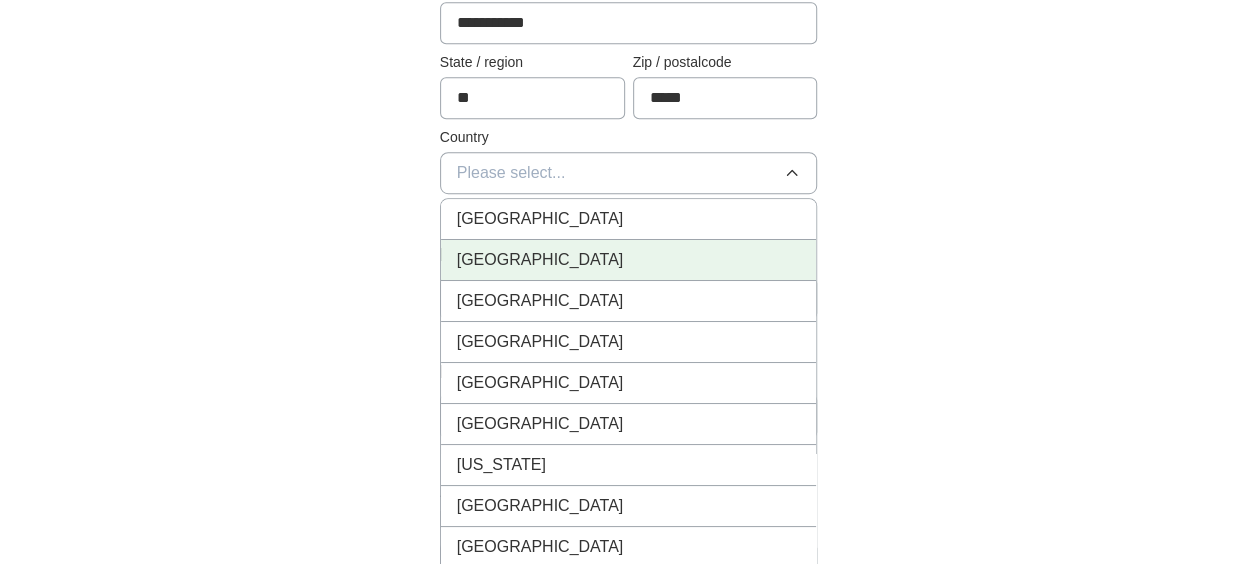 click on "[GEOGRAPHIC_DATA]" at bounding box center [629, 260] 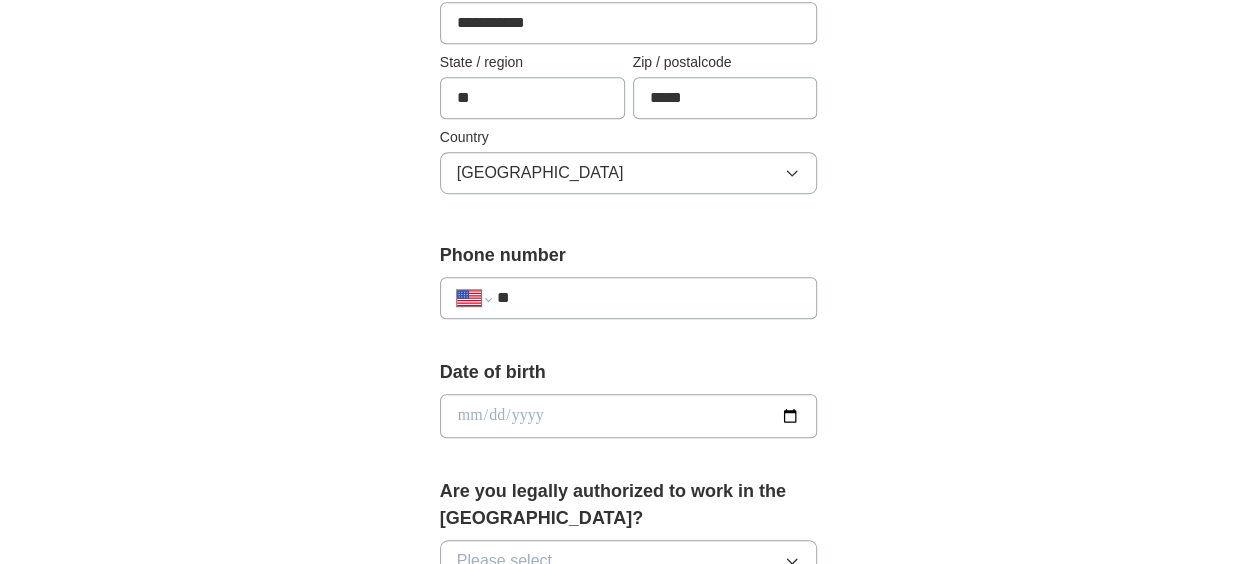 click on "**" at bounding box center (649, 298) 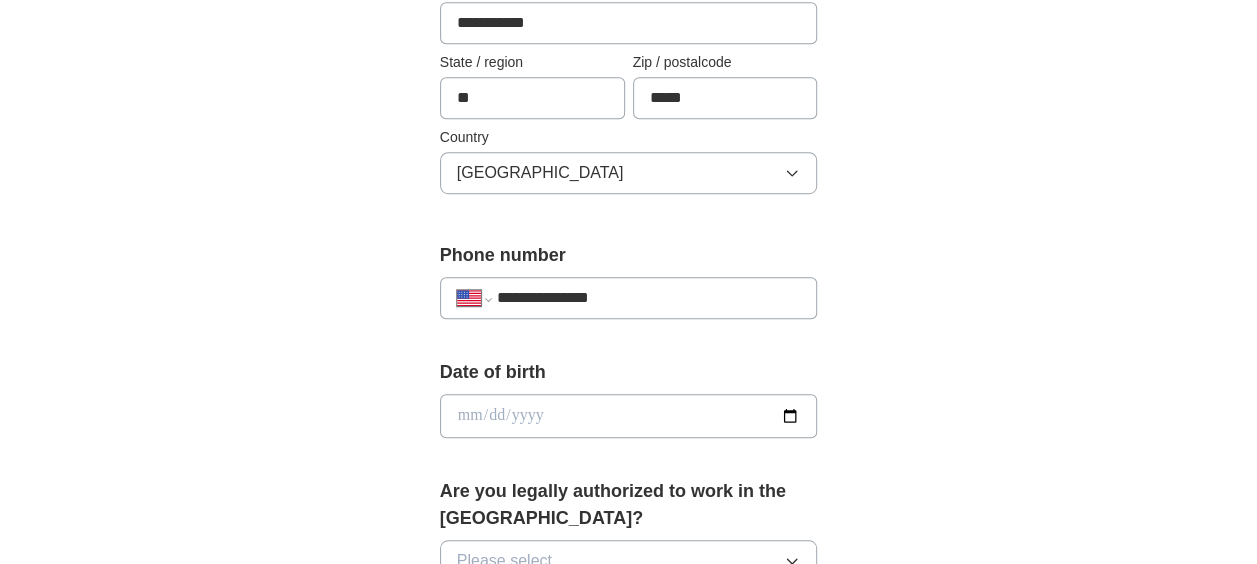scroll, scrollTop: 588, scrollLeft: 0, axis: vertical 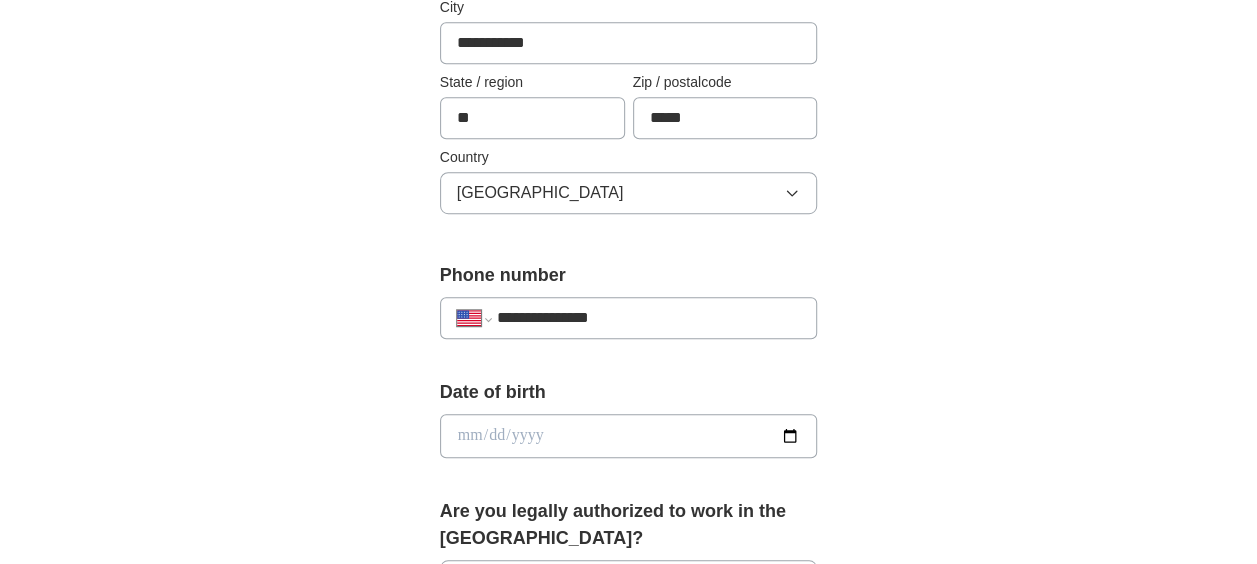 type on "**********" 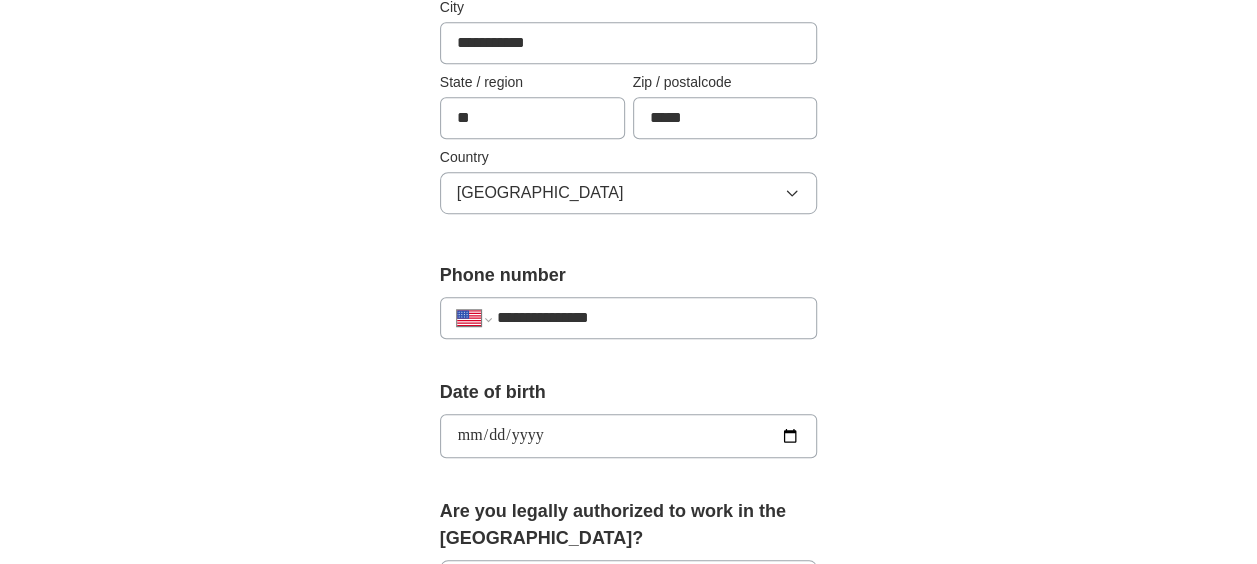type on "**********" 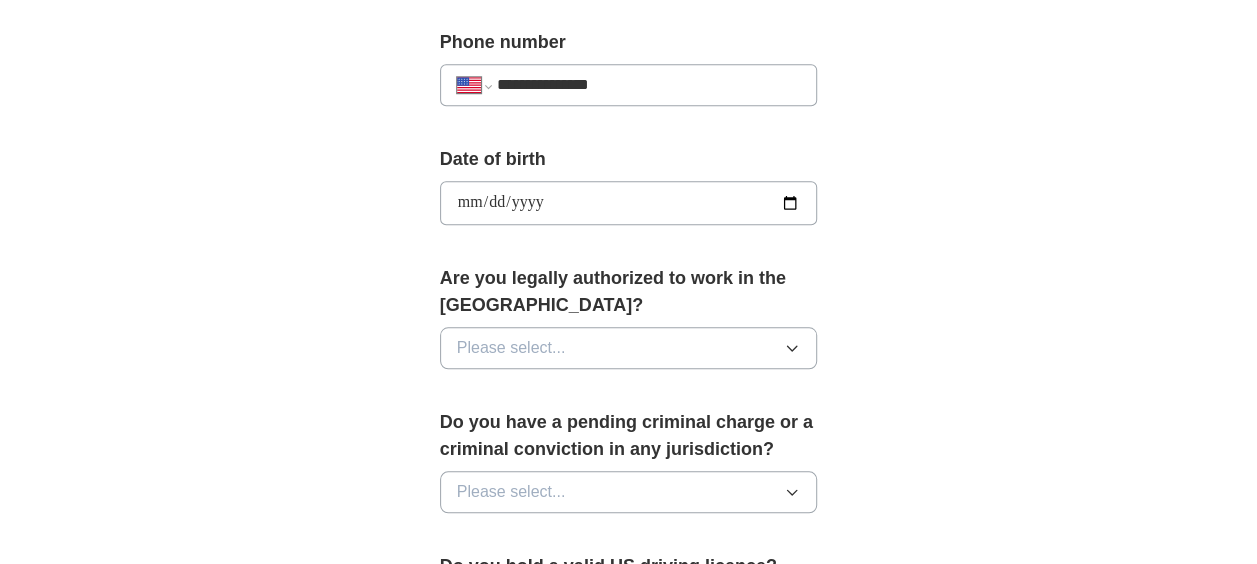 scroll, scrollTop: 932, scrollLeft: 0, axis: vertical 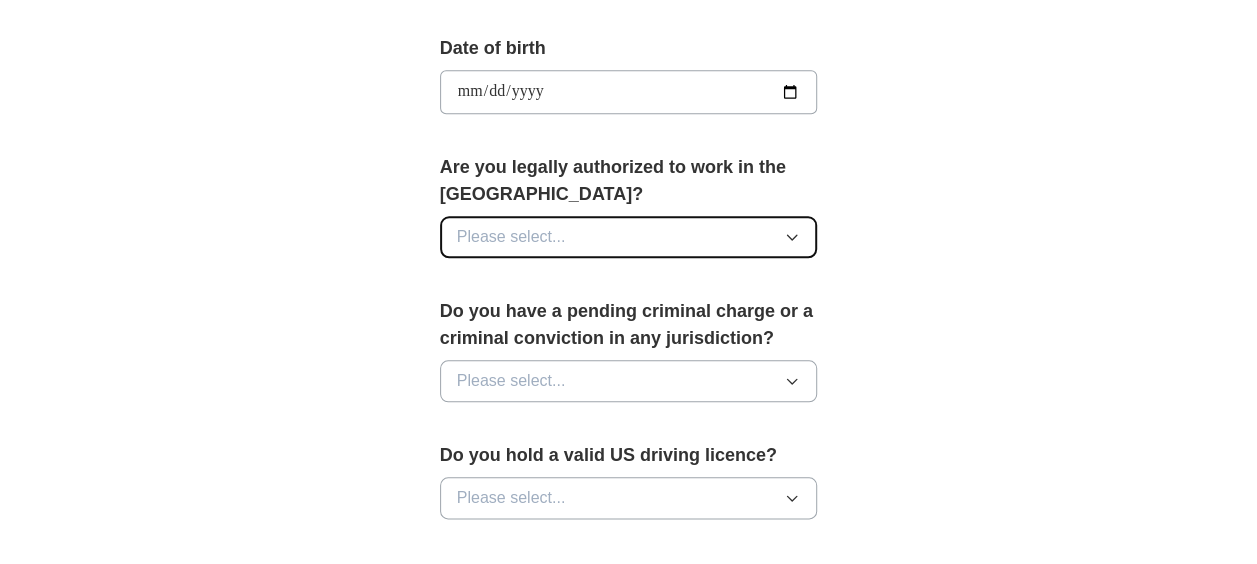 click on "Please select..." at bounding box center [629, 237] 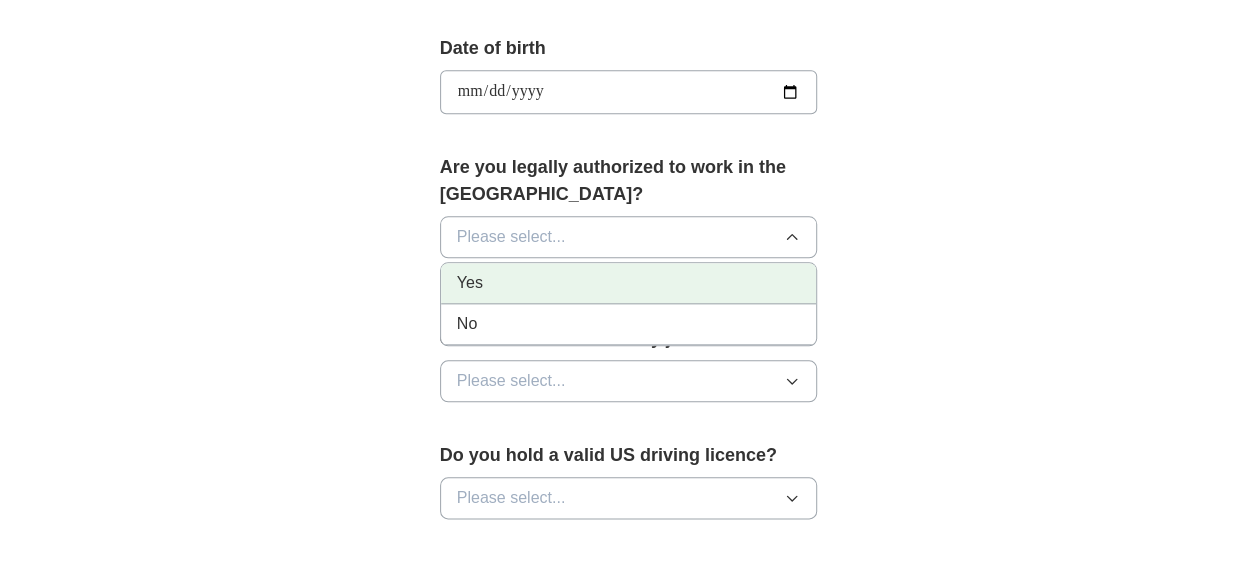 click on "Yes" at bounding box center (629, 283) 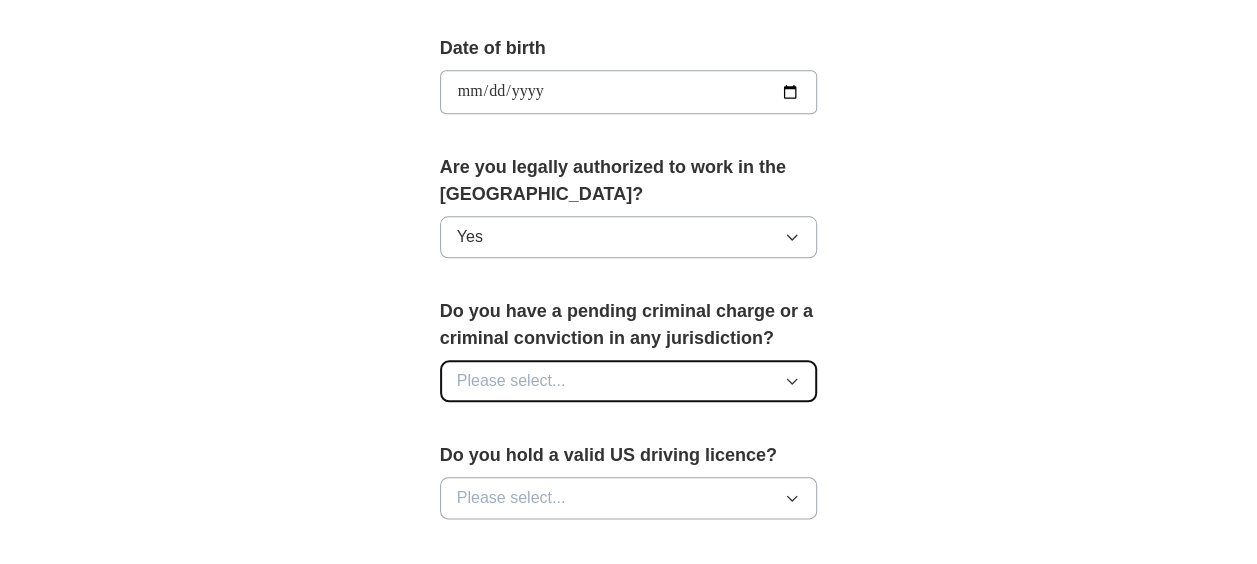 click on "Please select..." at bounding box center [629, 381] 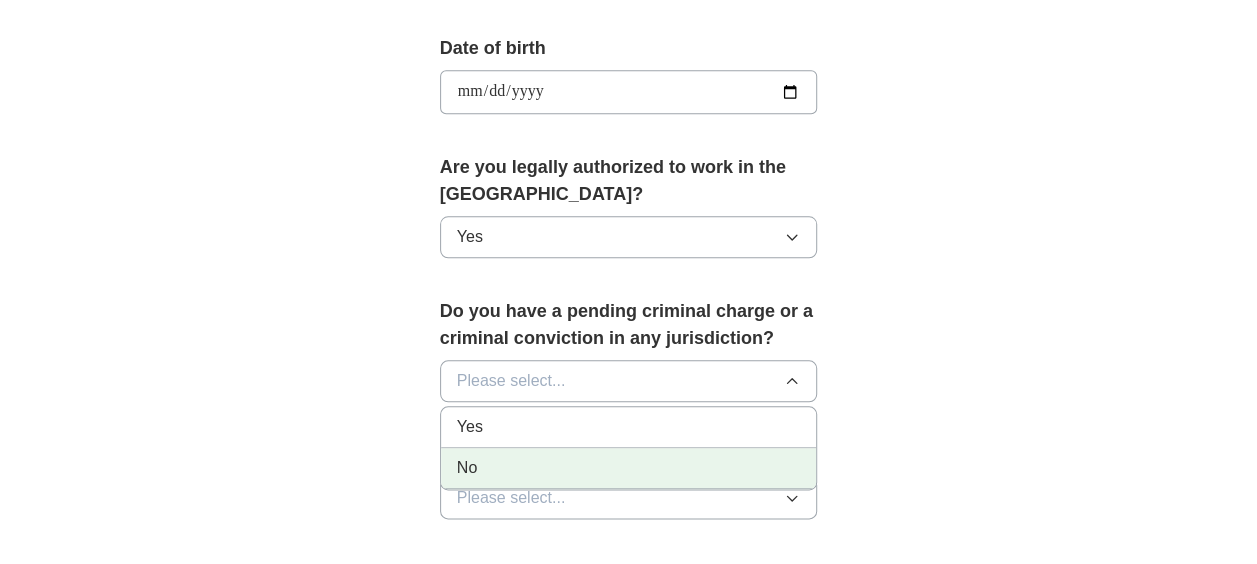 click on "No" at bounding box center (629, 468) 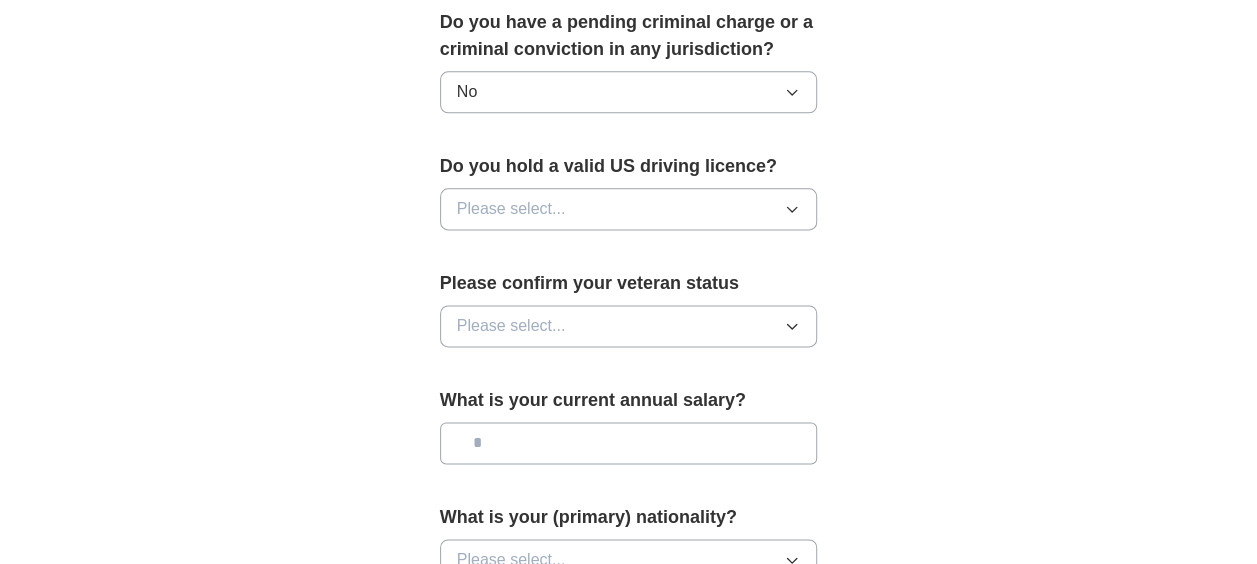 scroll, scrollTop: 1234, scrollLeft: 0, axis: vertical 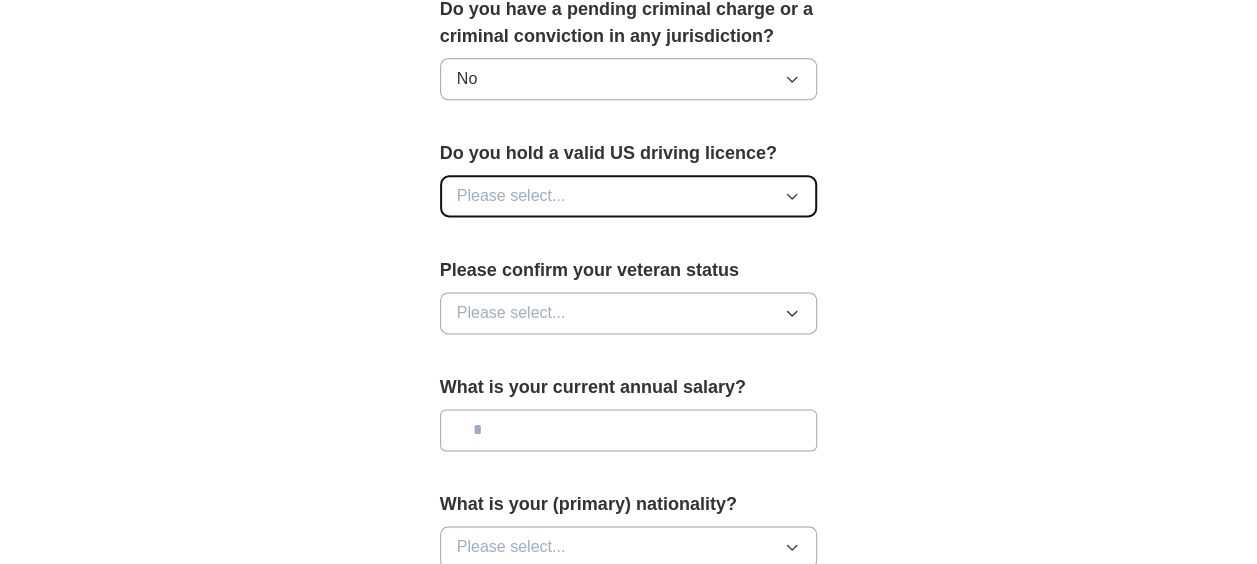 click on "Please select..." at bounding box center (629, 196) 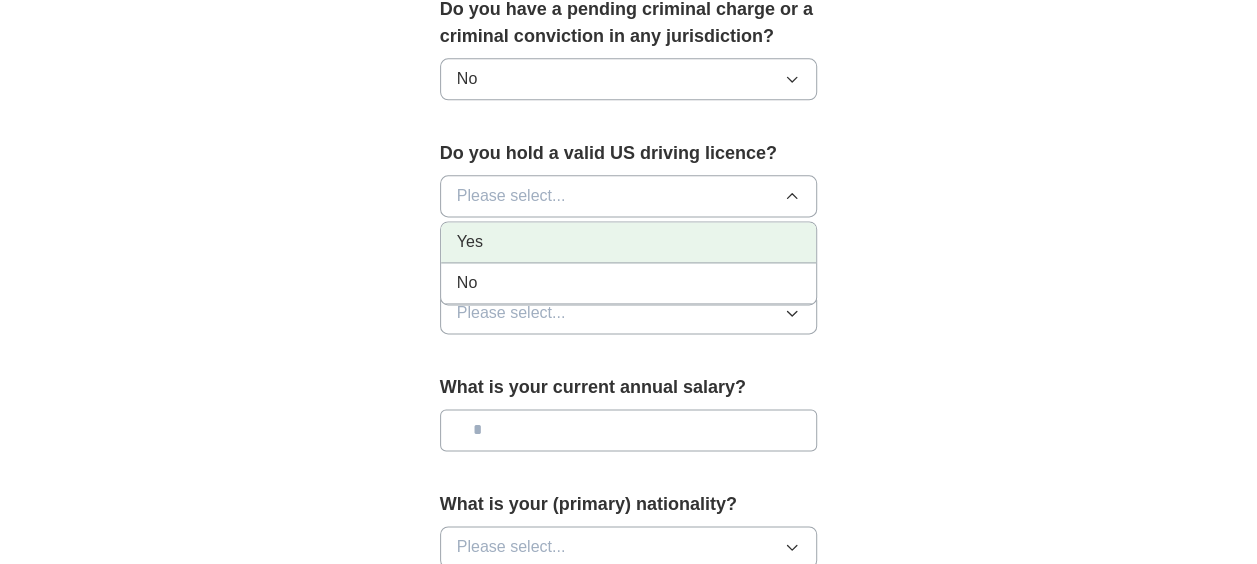 click on "Yes" at bounding box center (629, 242) 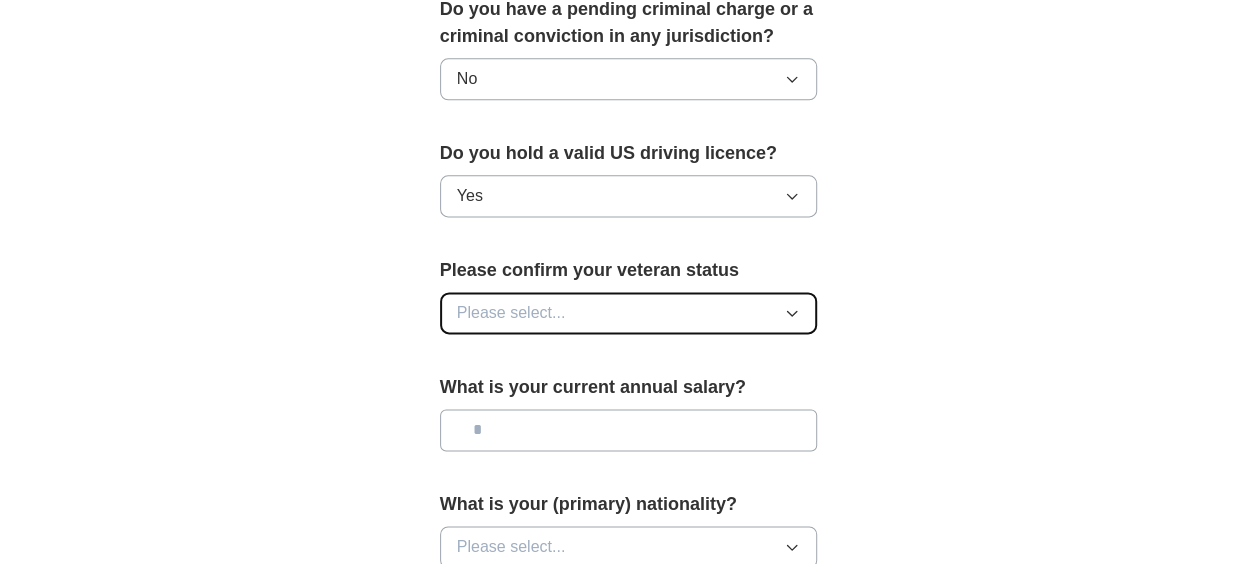 click on "Please select..." at bounding box center (629, 313) 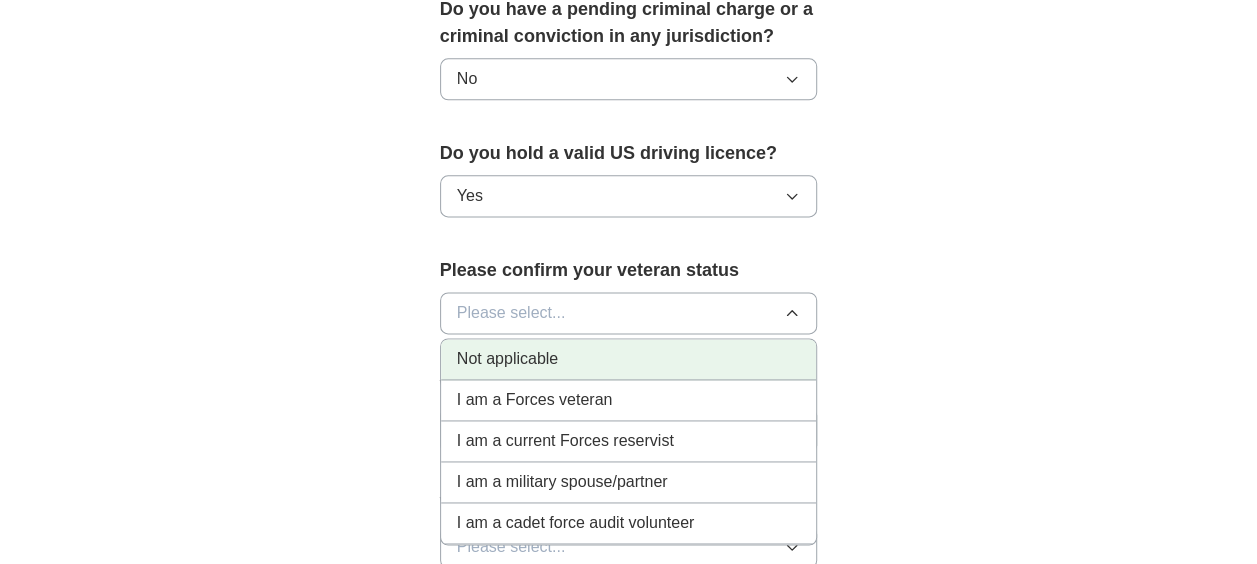 click on "Not applicable" at bounding box center [629, 359] 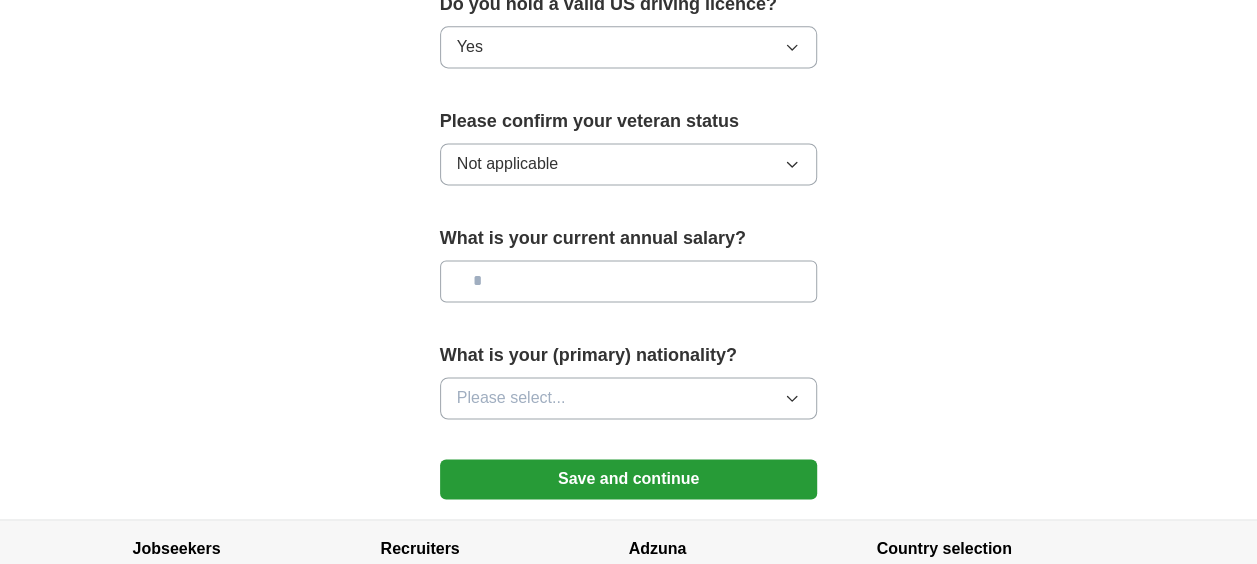 scroll, scrollTop: 1424, scrollLeft: 0, axis: vertical 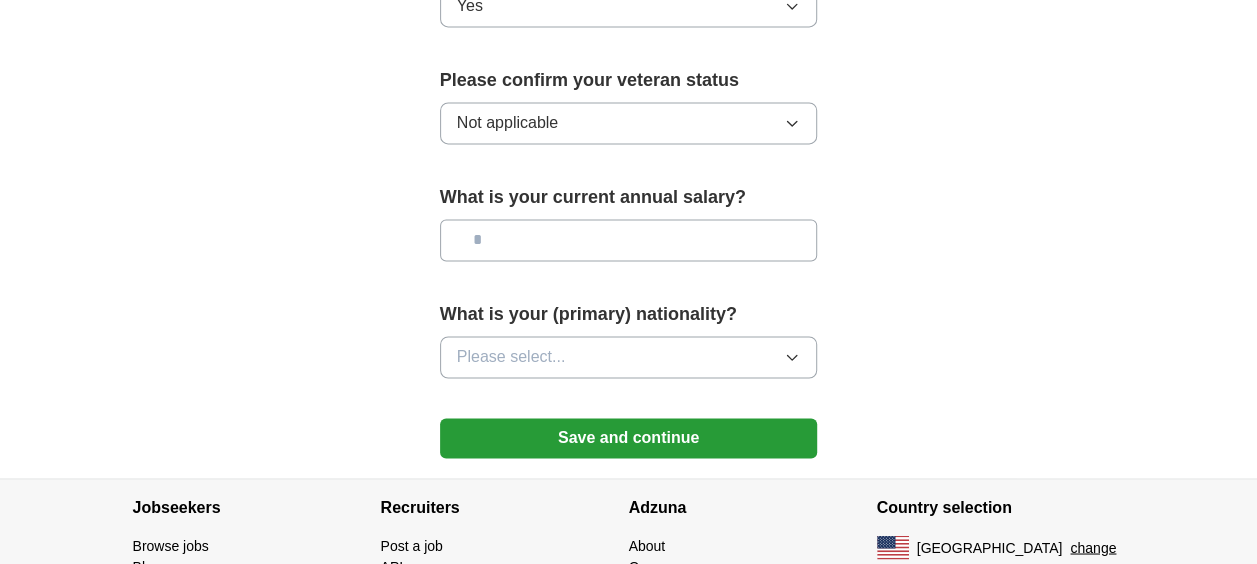 click at bounding box center [629, 240] 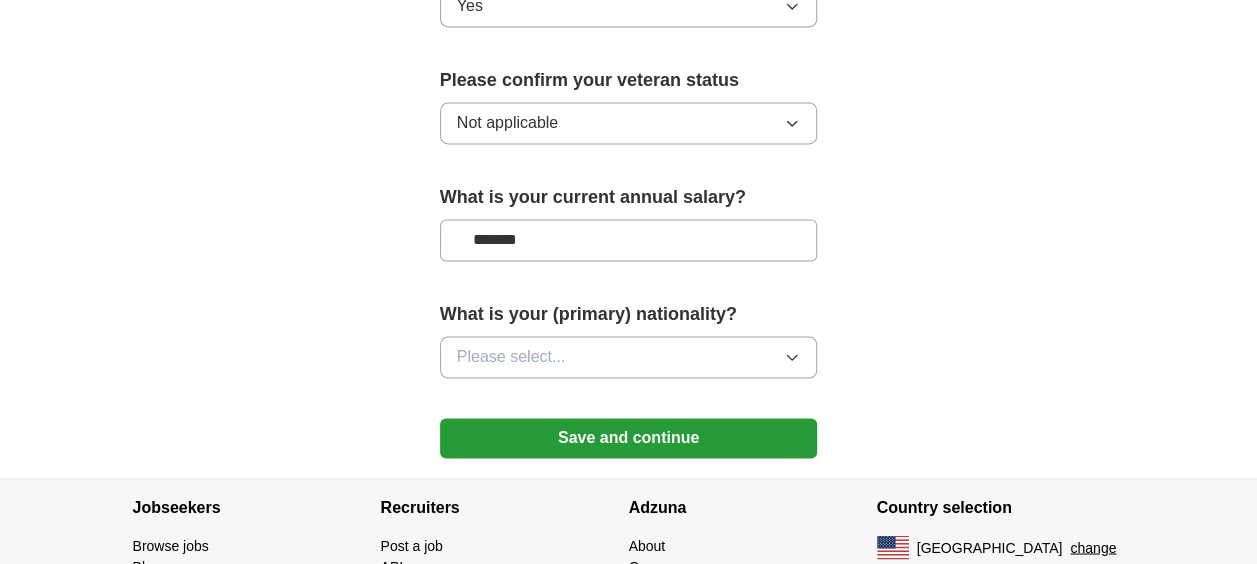 type on "*******" 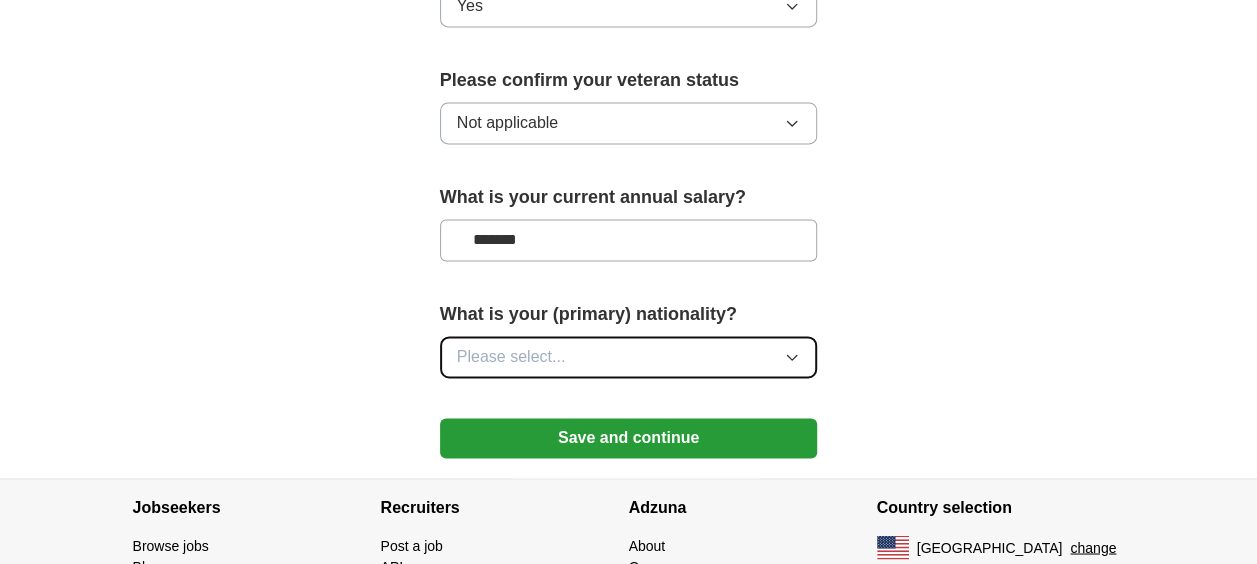 click on "Please select..." at bounding box center [629, 357] 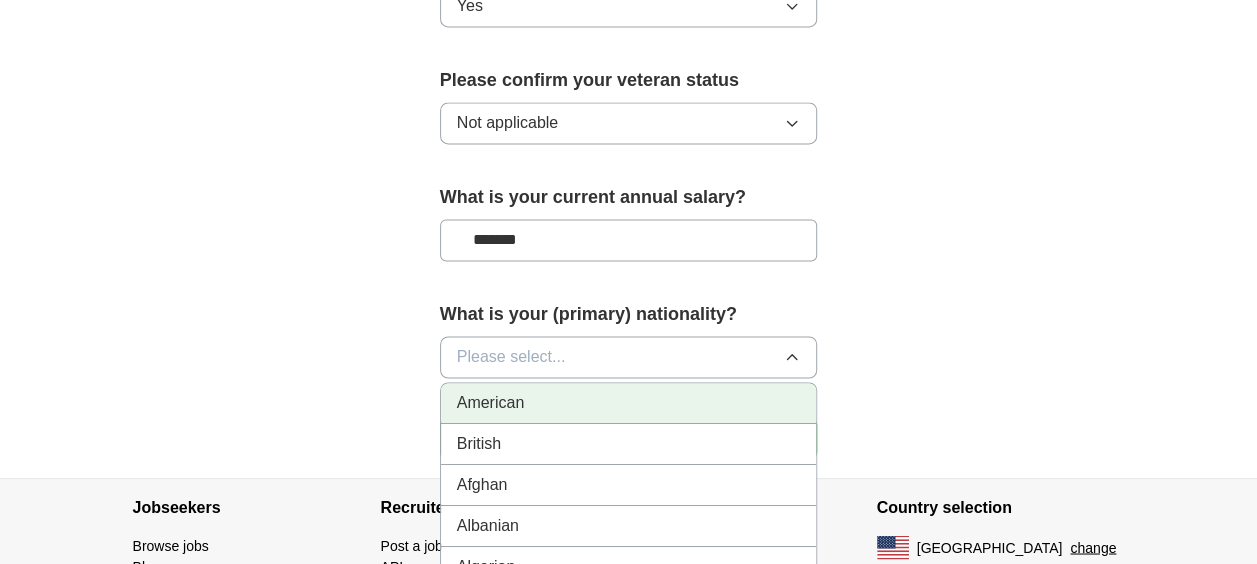 click on "American" at bounding box center [629, 403] 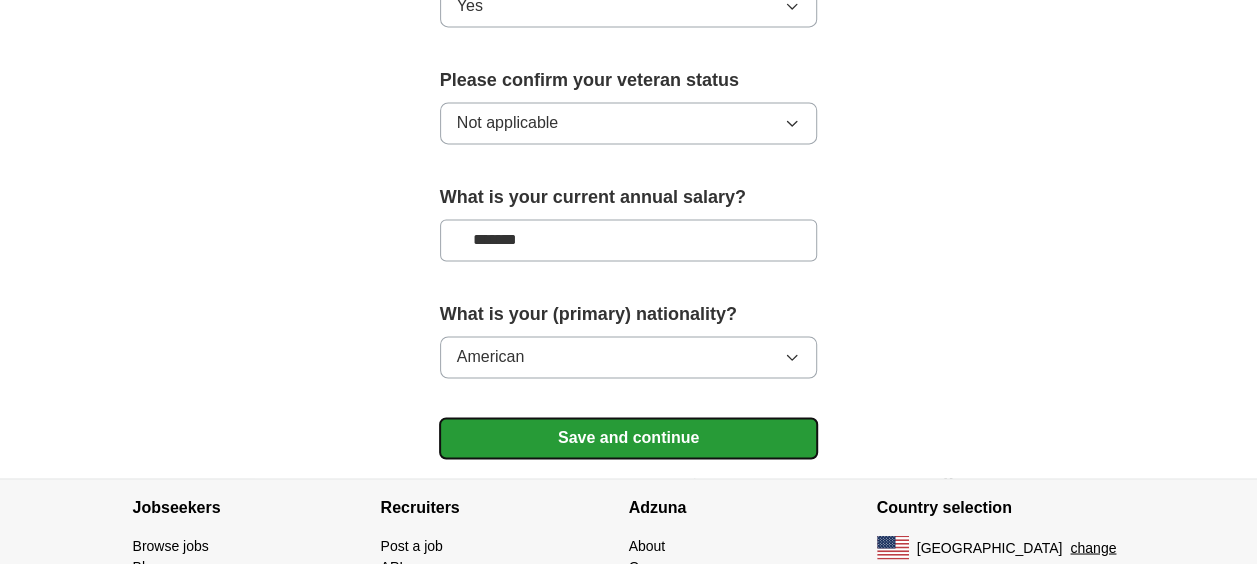 click on "Save and continue" at bounding box center [629, 438] 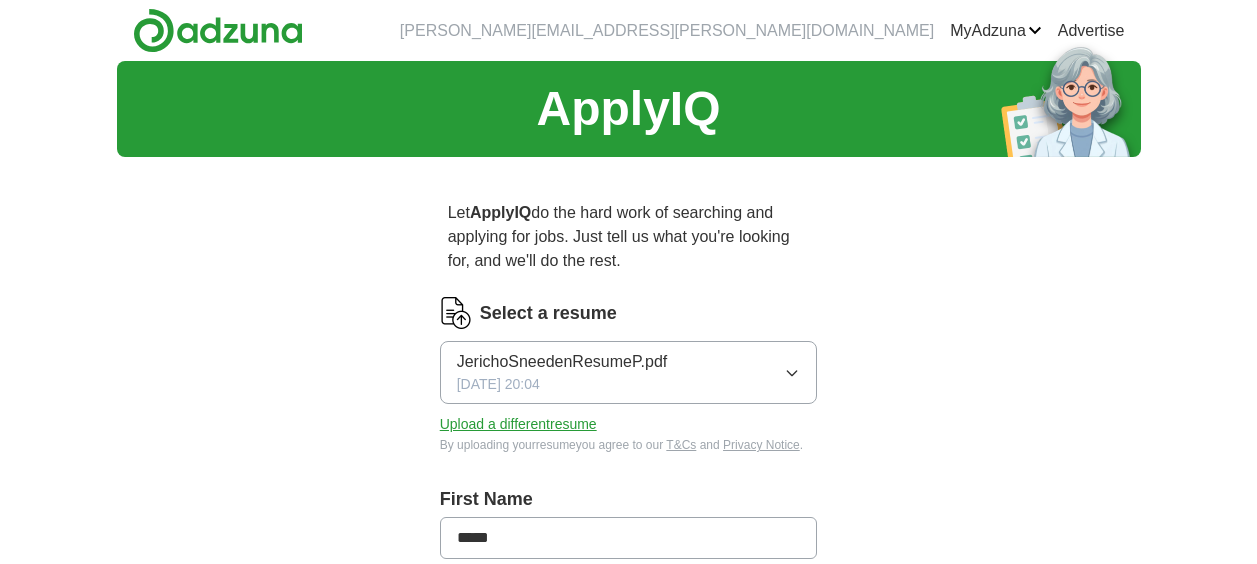 scroll, scrollTop: 0, scrollLeft: 0, axis: both 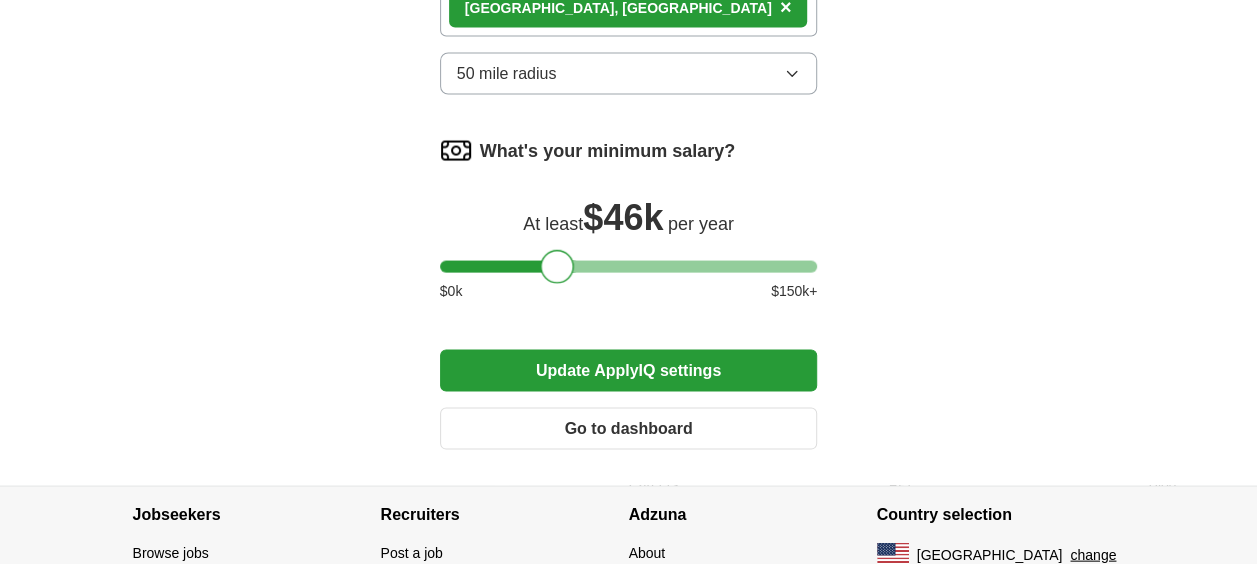 drag, startPoint x: 458, startPoint y: 254, endPoint x: 564, endPoint y: 259, distance: 106.11786 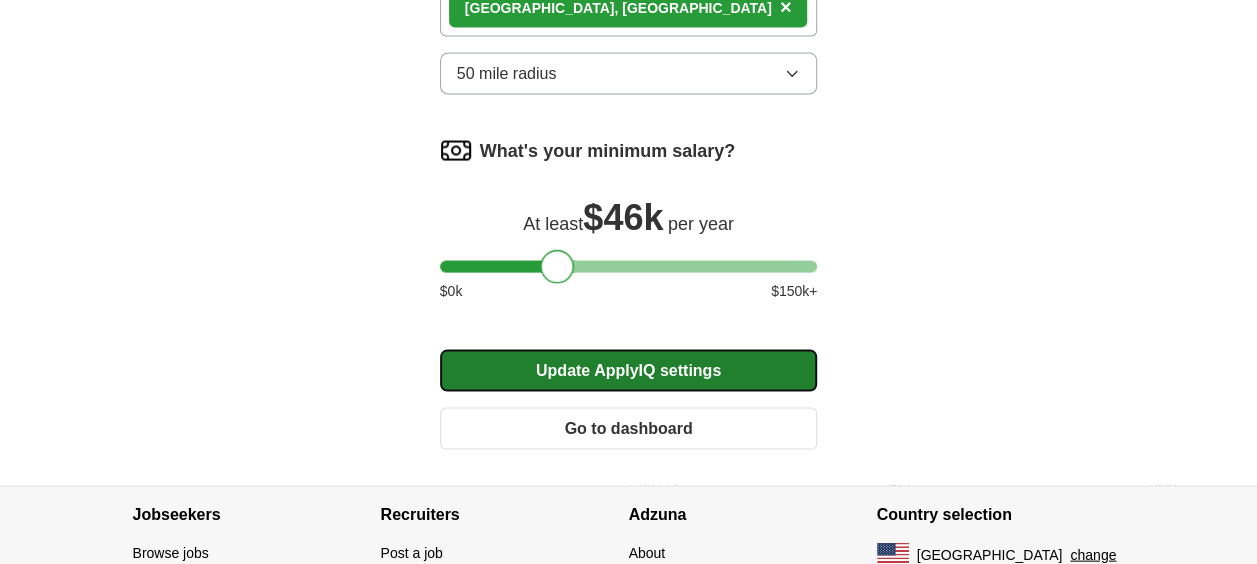 click on "Update ApplyIQ settings" at bounding box center (629, 371) 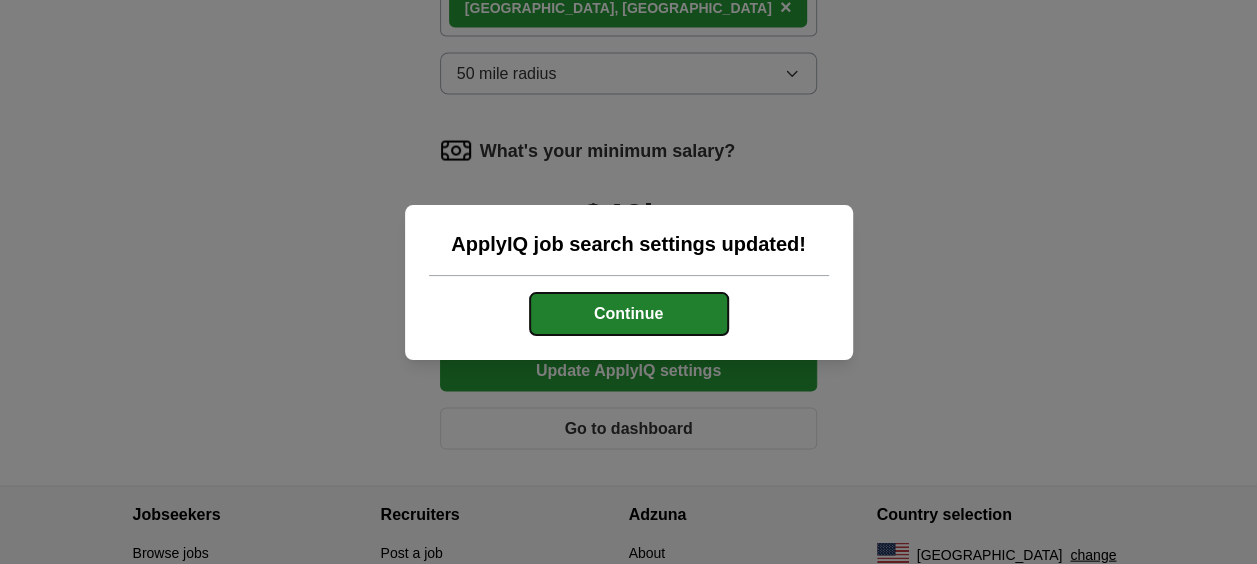 click on "Continue" at bounding box center (629, 314) 